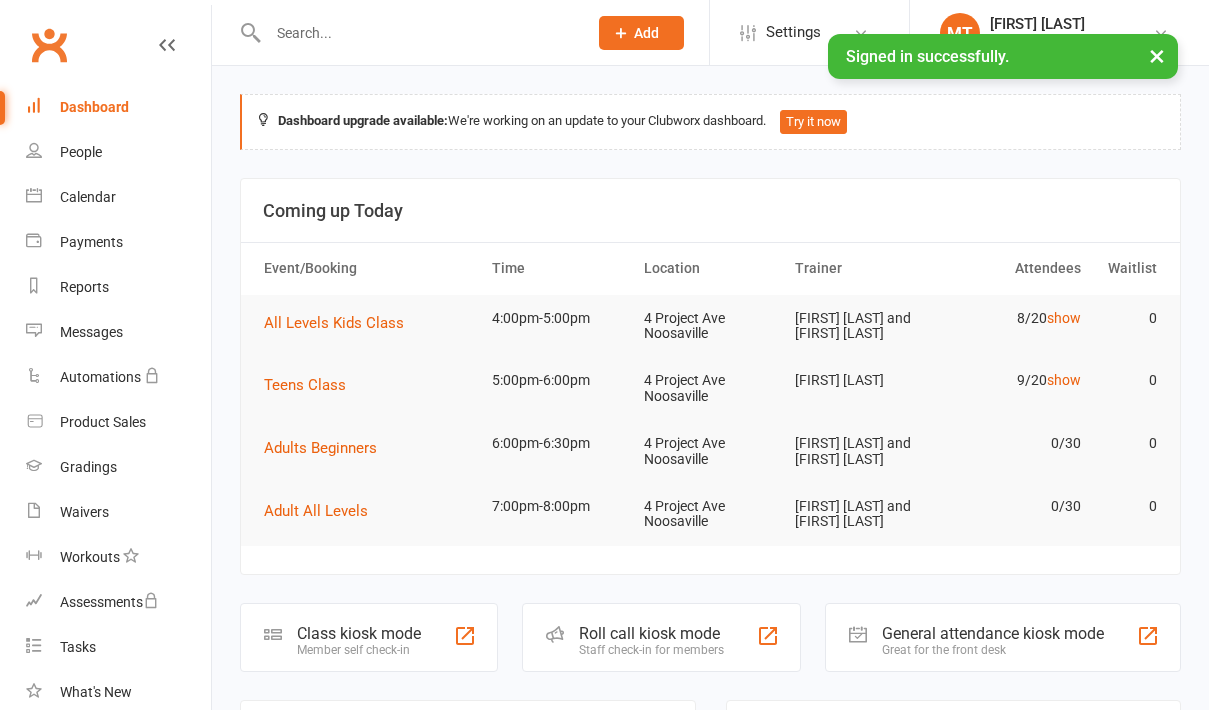 scroll, scrollTop: 0, scrollLeft: 0, axis: both 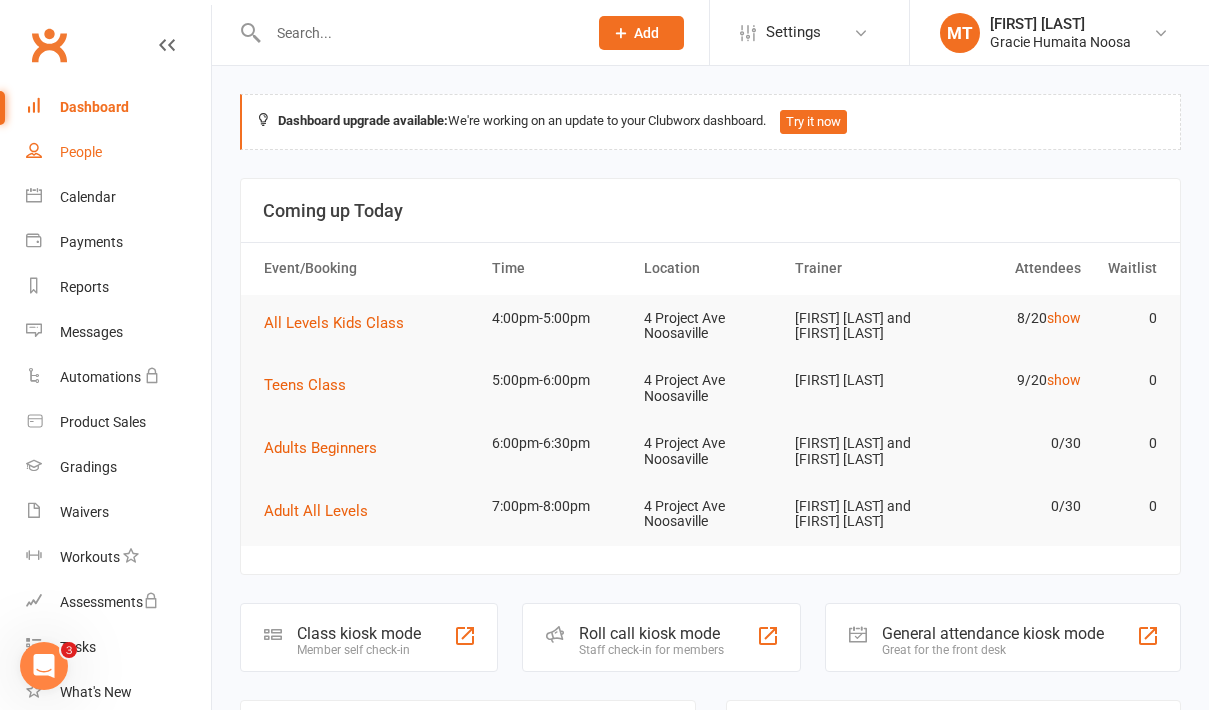 click on "People" at bounding box center [81, 152] 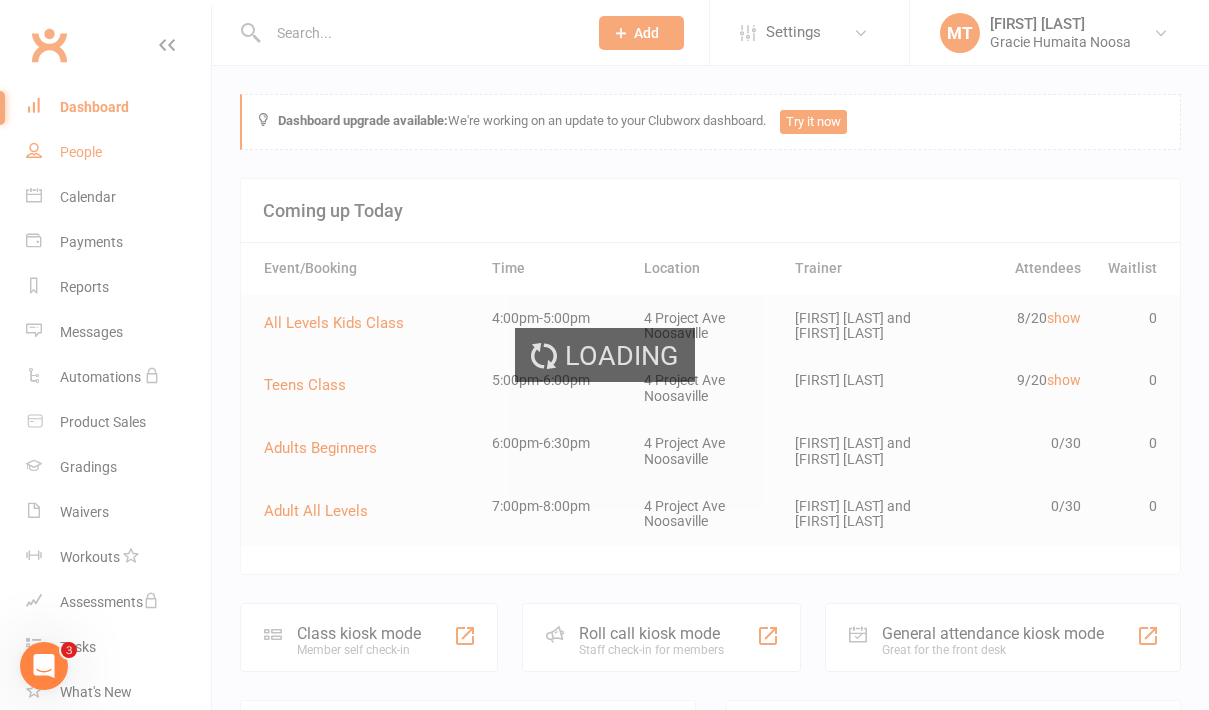select on "100" 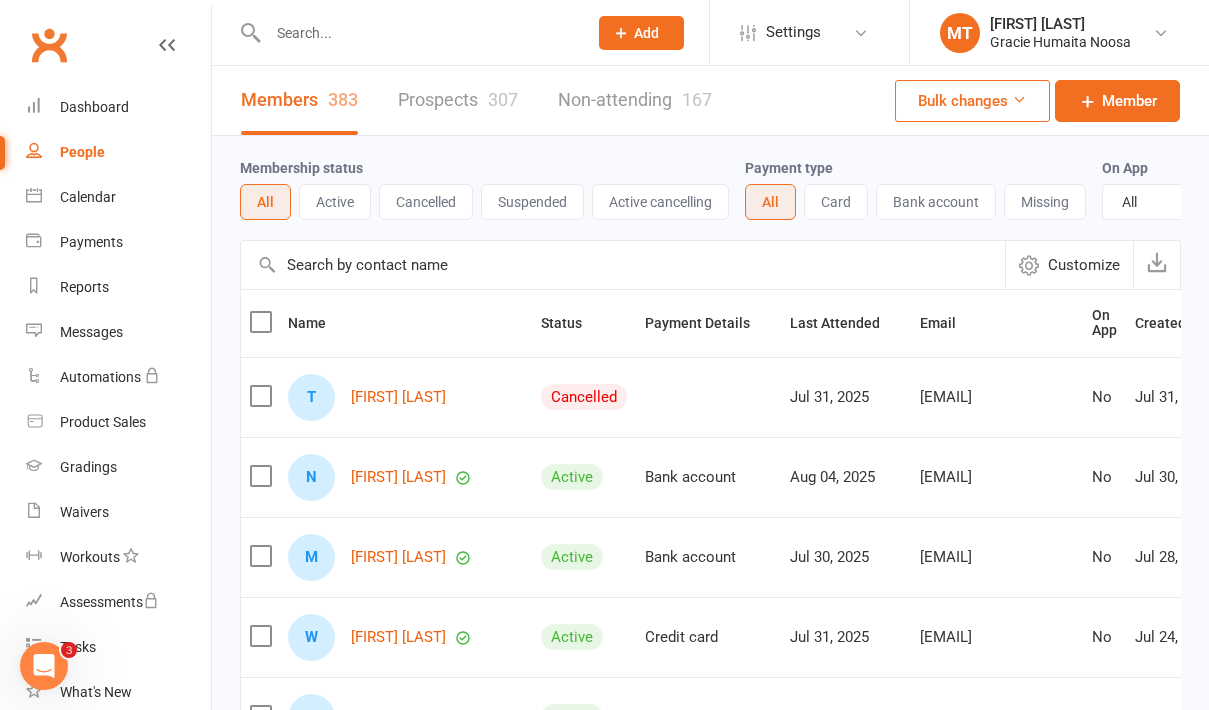 click on "Prospects [NUMBER]" at bounding box center (458, 100) 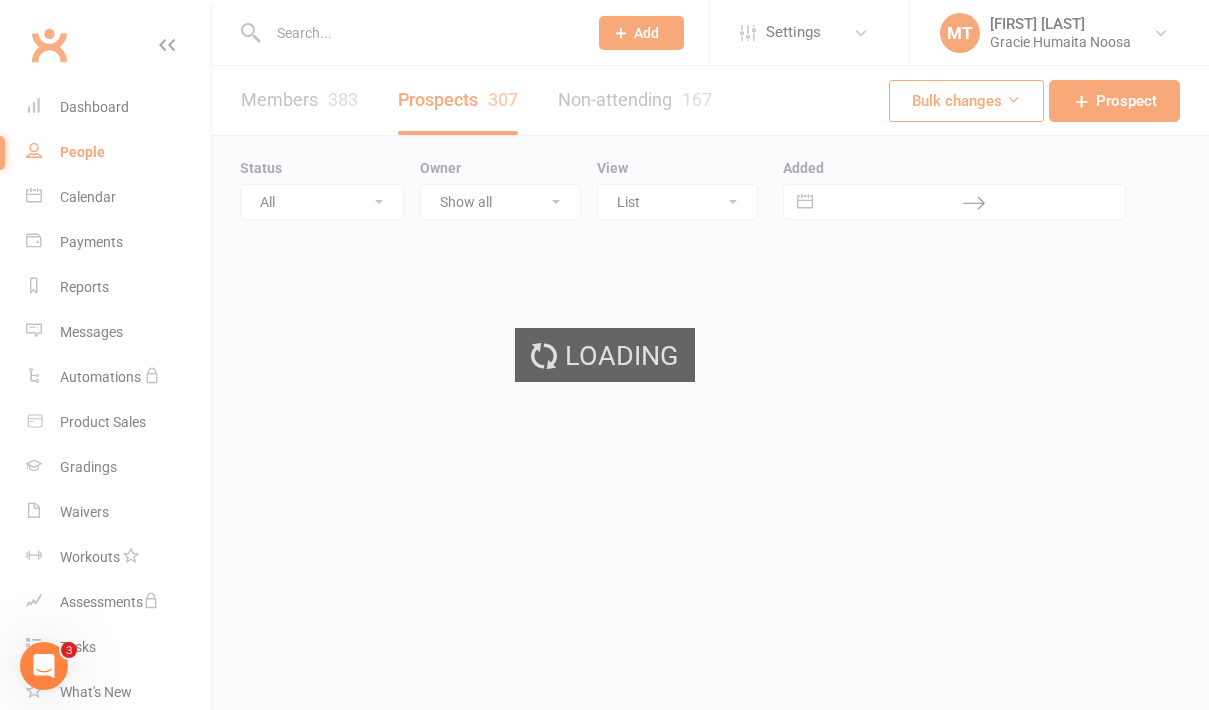 select on "100" 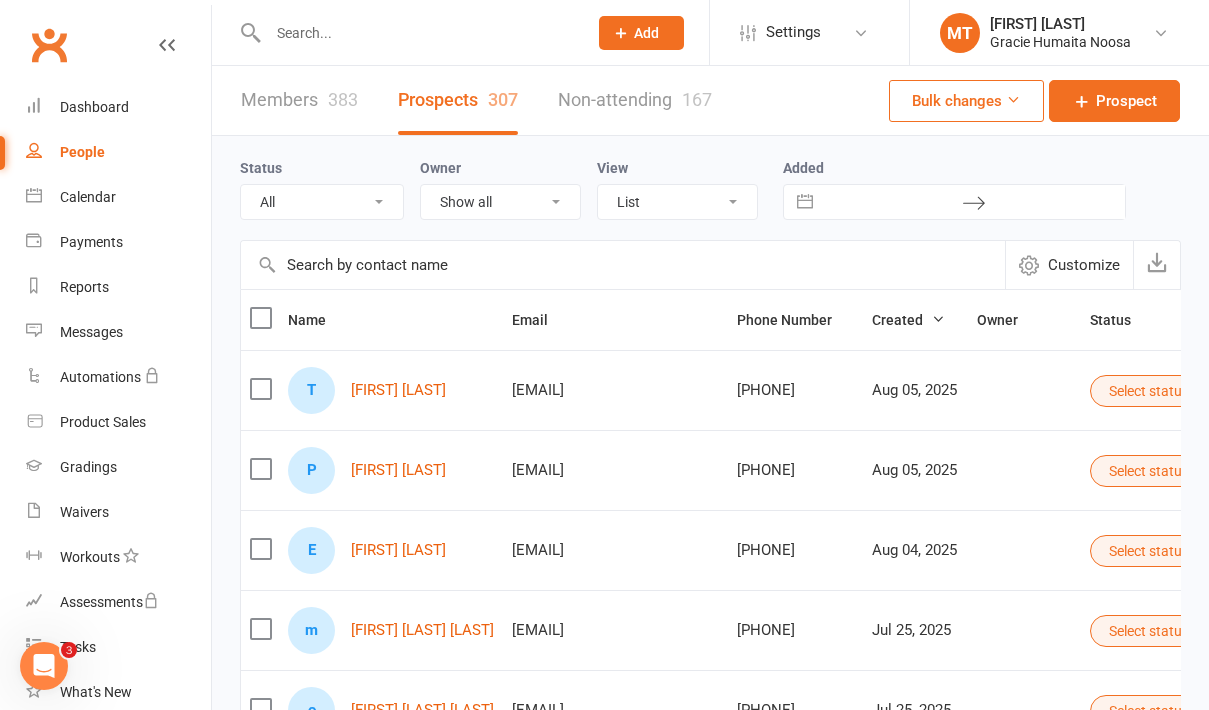 click at bounding box center (417, 33) 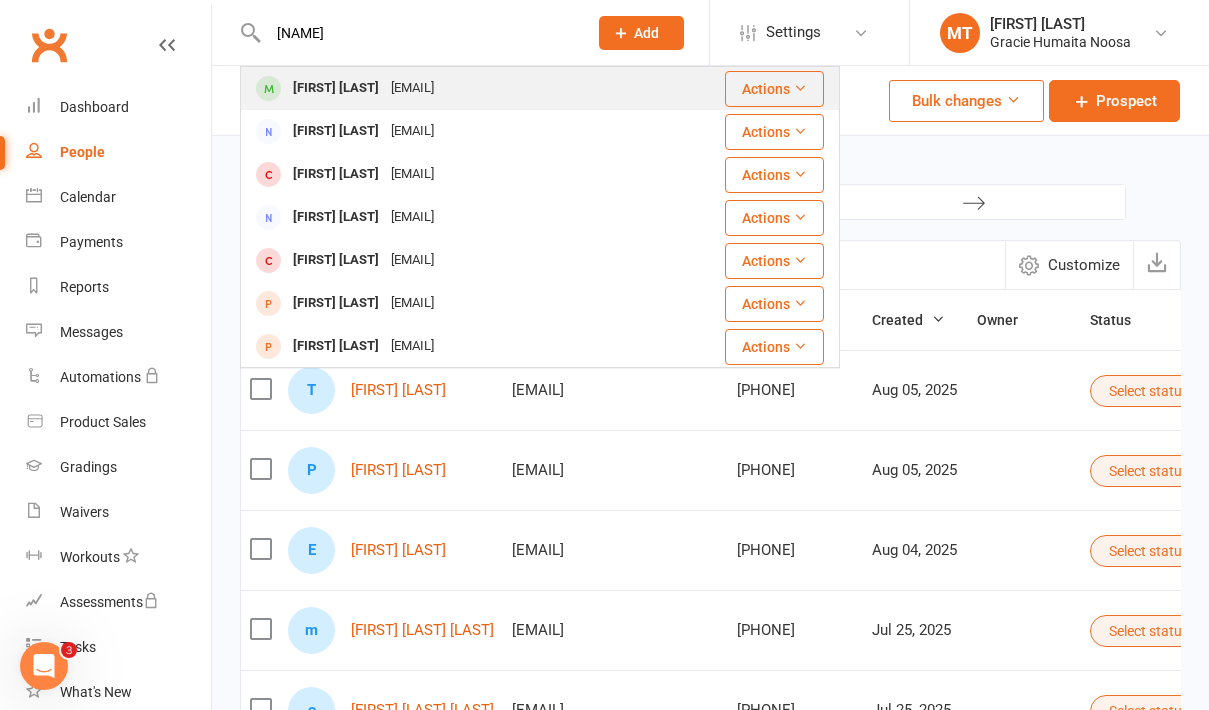 type on "[NAME]" 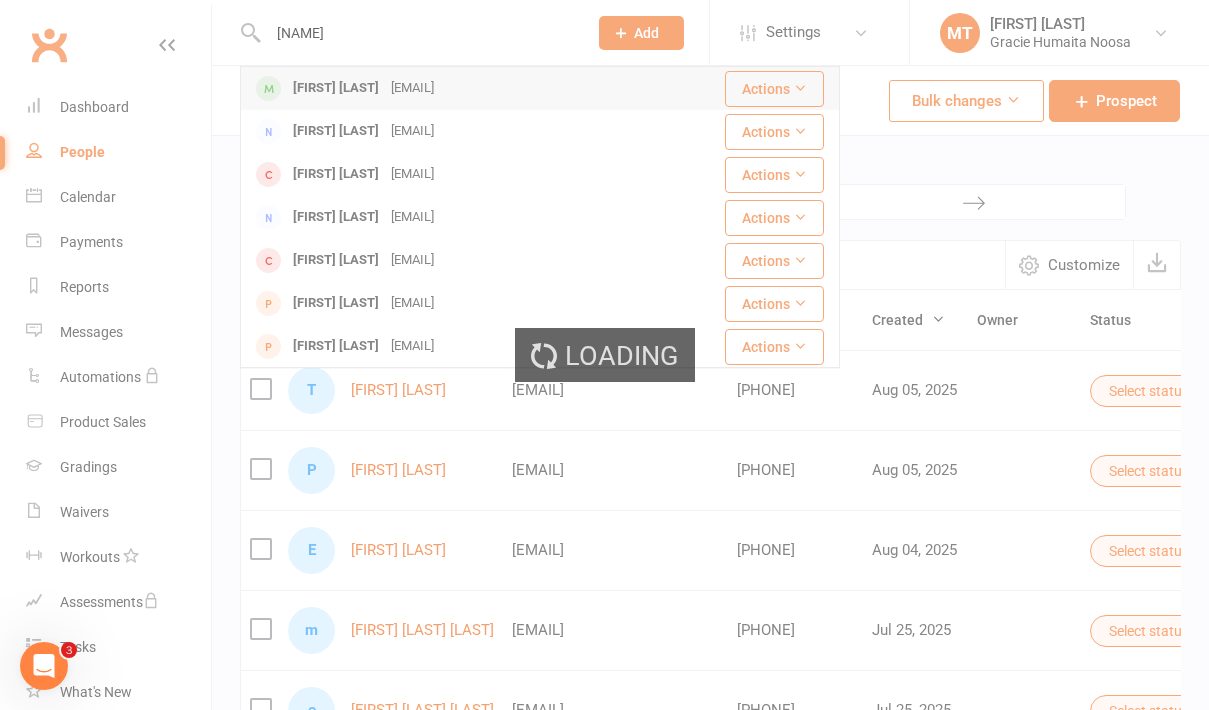 type 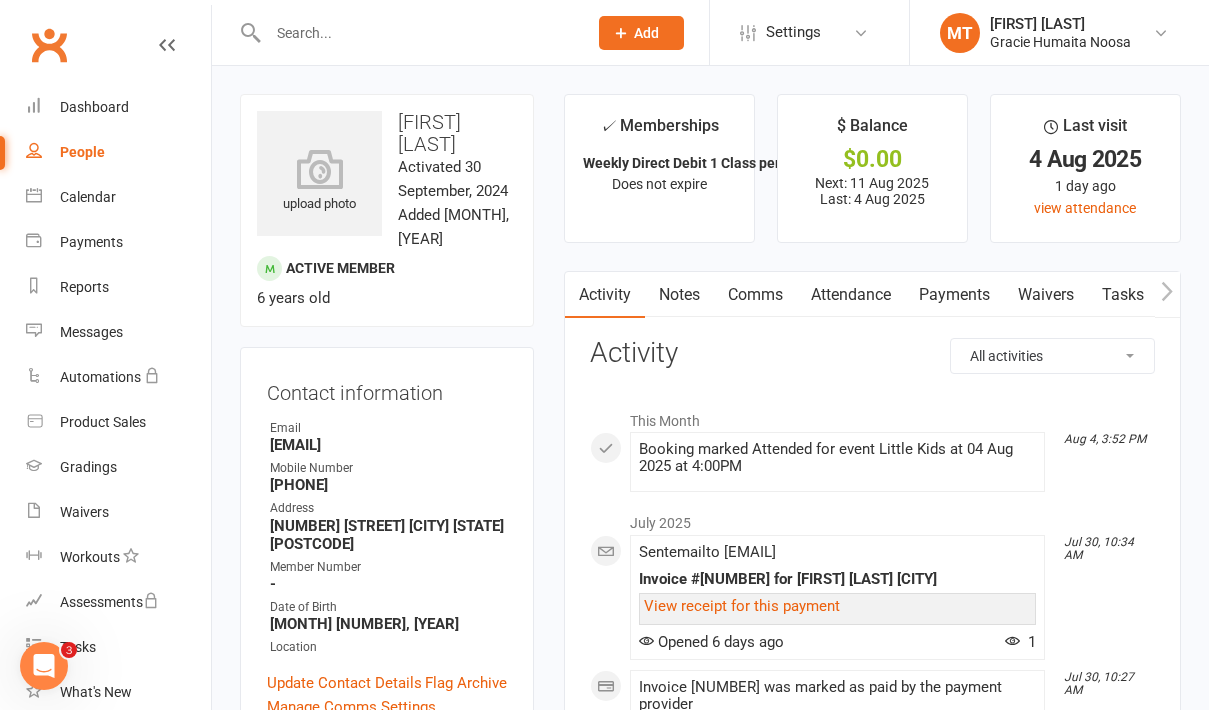 click on "Payments" at bounding box center (954, 295) 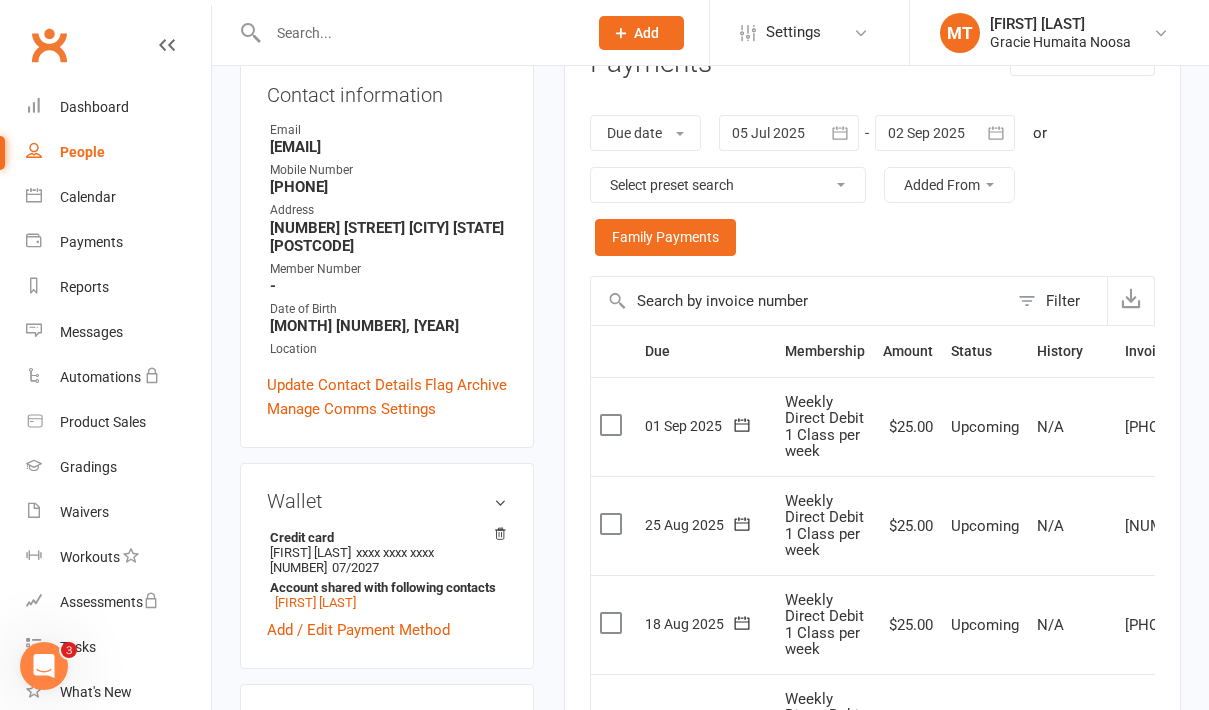 scroll, scrollTop: 286, scrollLeft: 0, axis: vertical 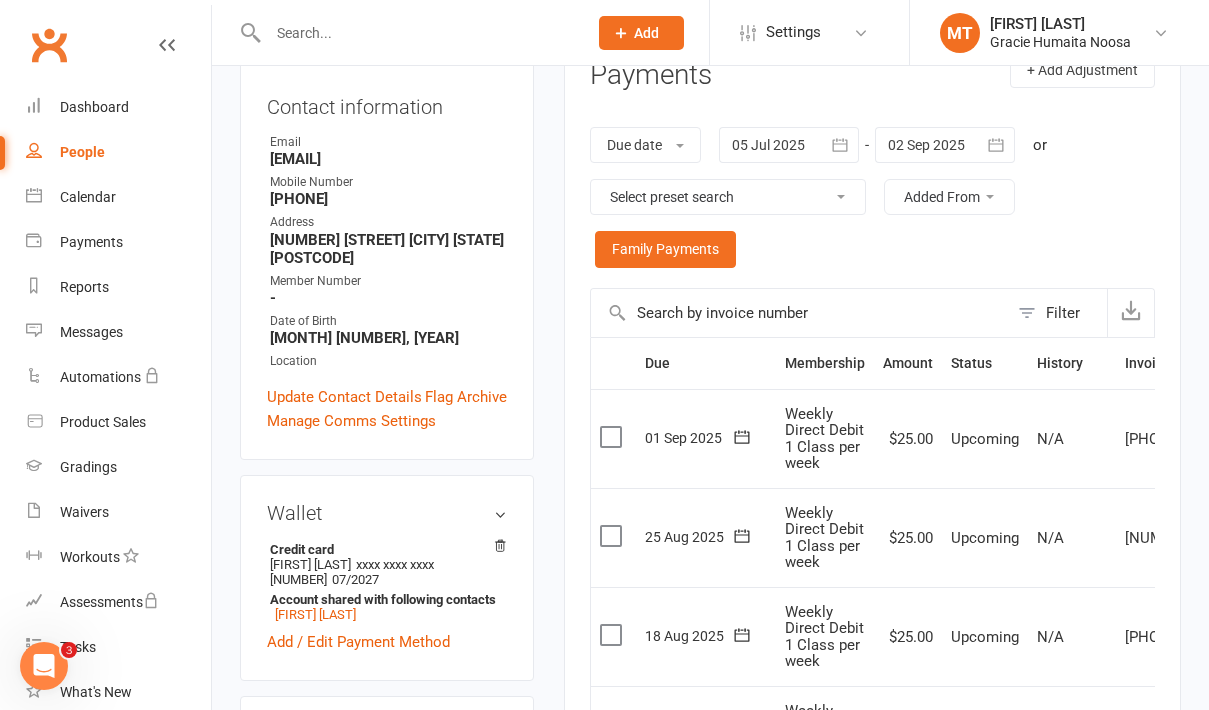 click 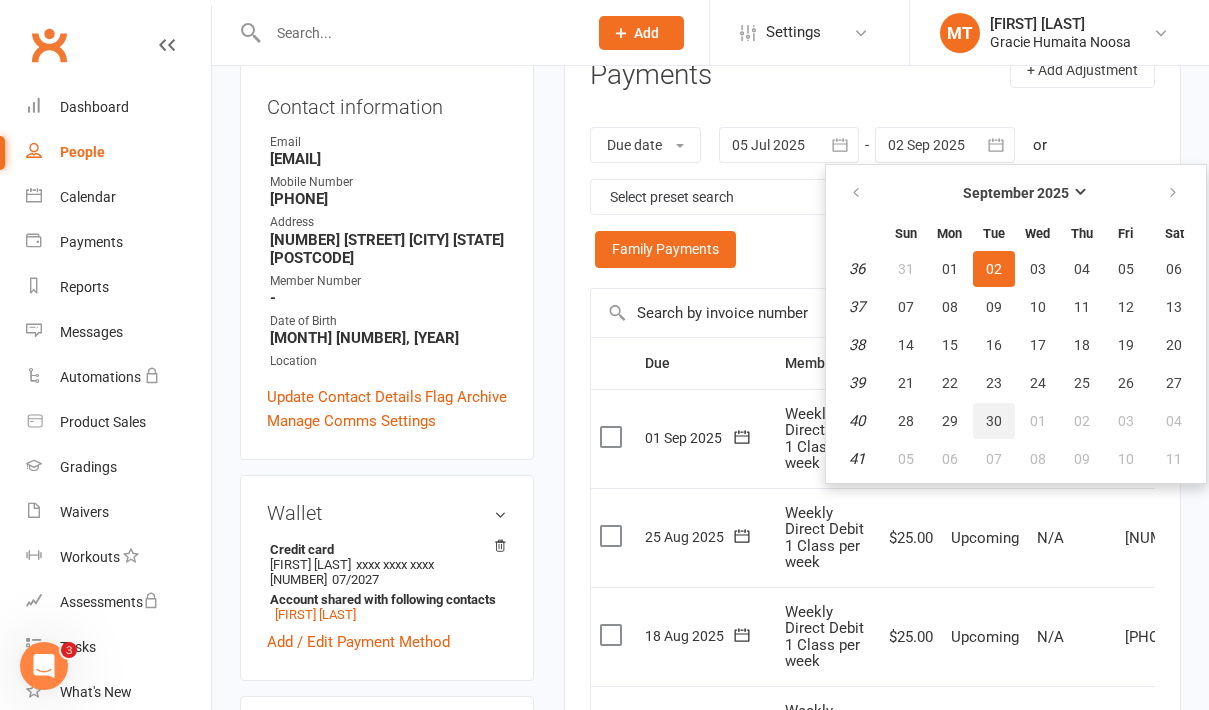 click on "30" at bounding box center (994, 421) 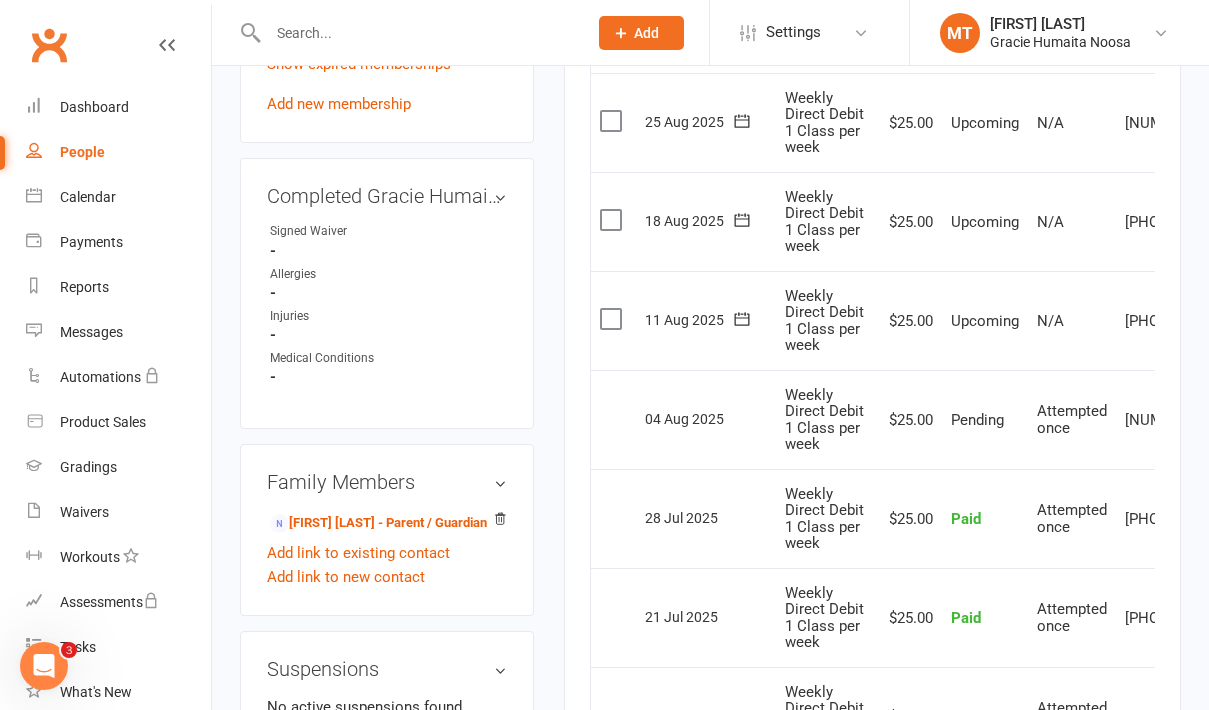 scroll, scrollTop: 1096, scrollLeft: 0, axis: vertical 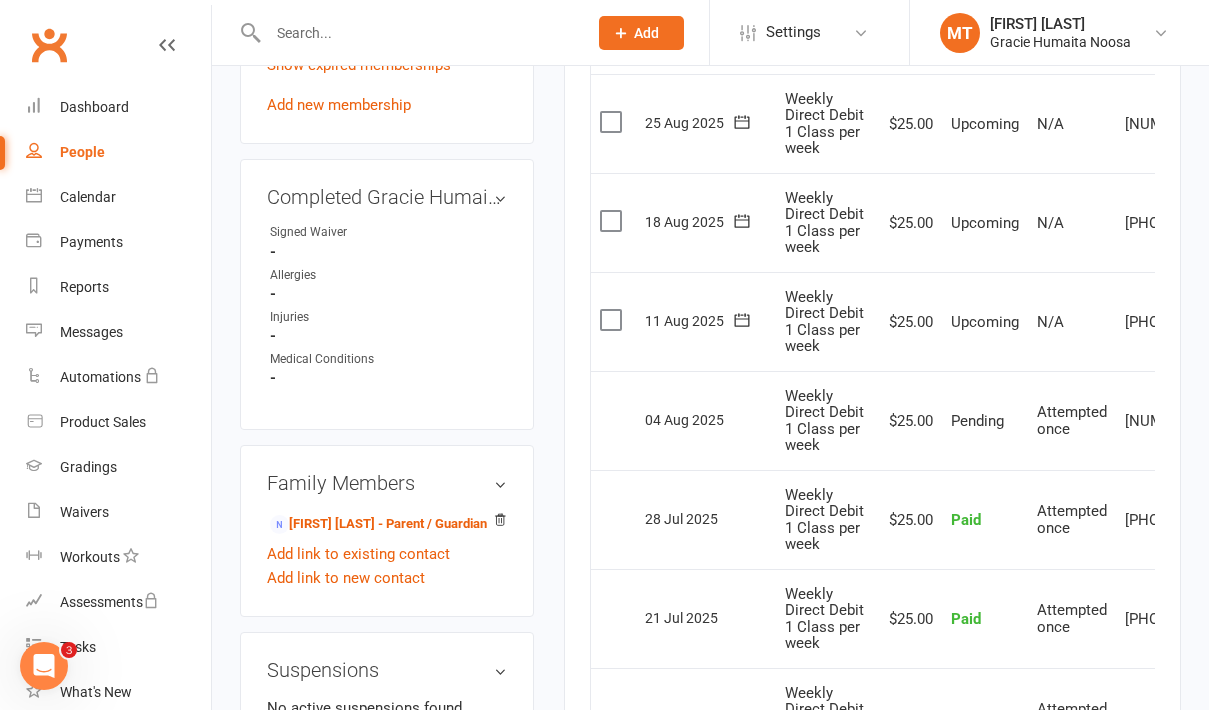 click at bounding box center (613, 320) 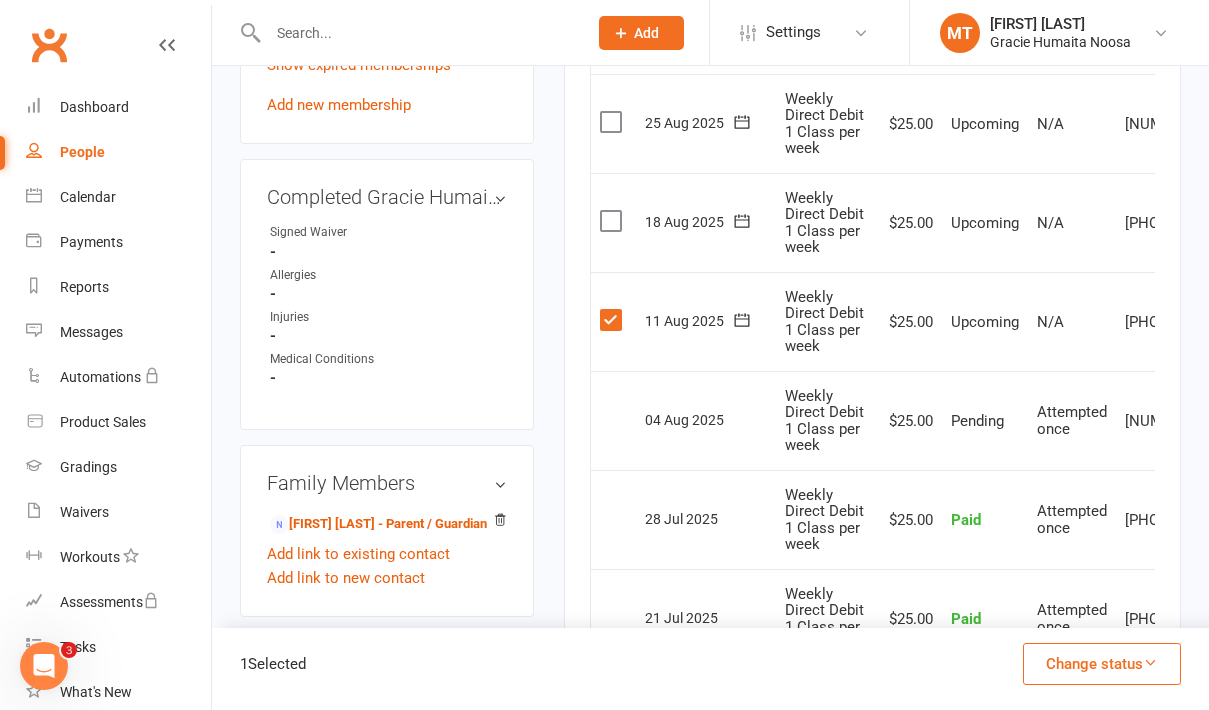 click at bounding box center (613, 221) 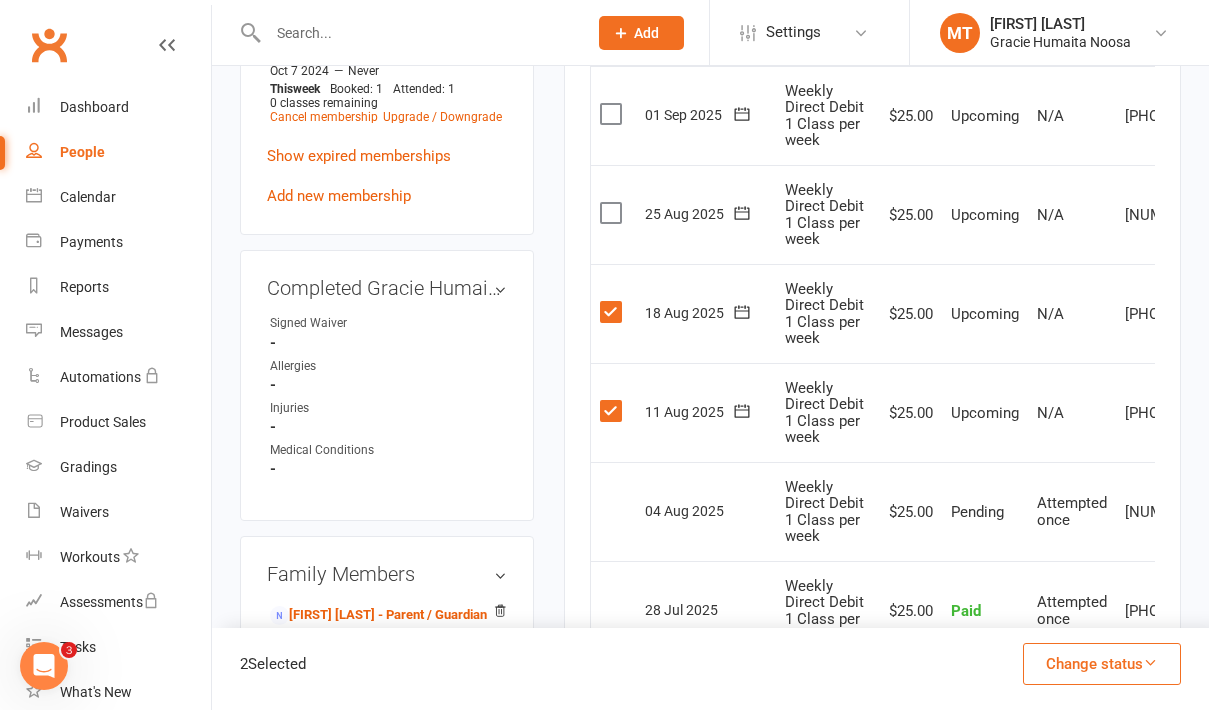 click at bounding box center (613, 213) 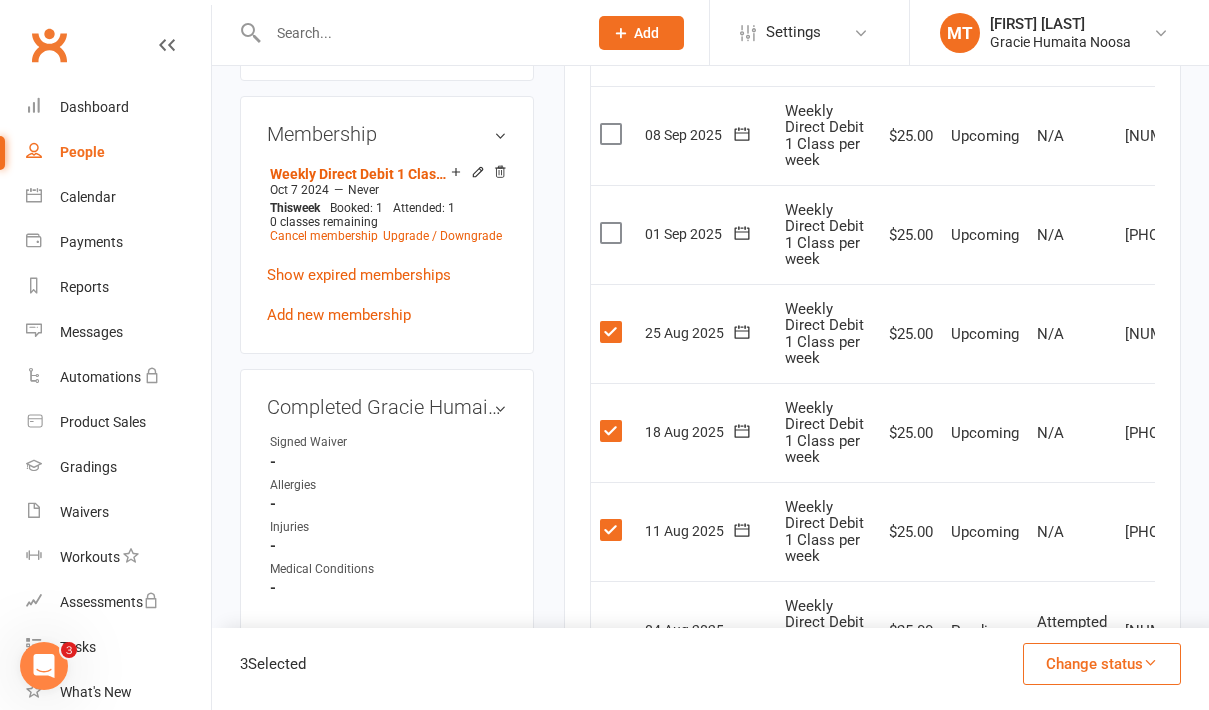 click at bounding box center (613, 233) 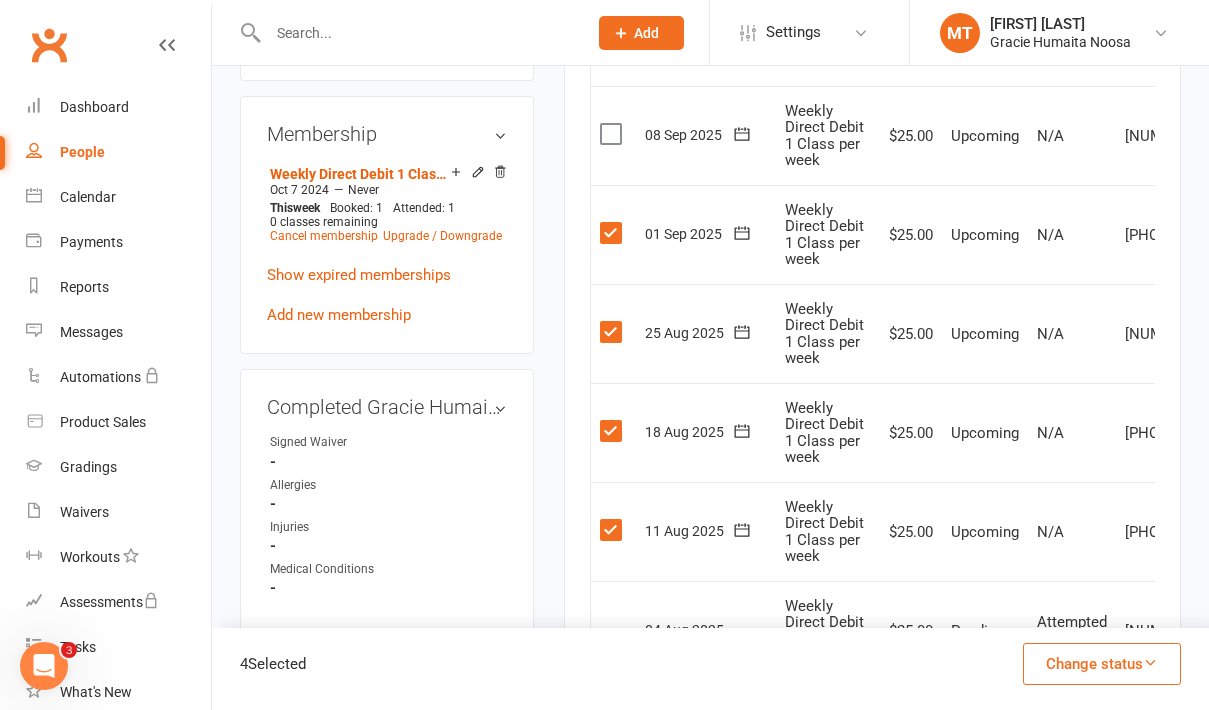 scroll, scrollTop: 760, scrollLeft: 0, axis: vertical 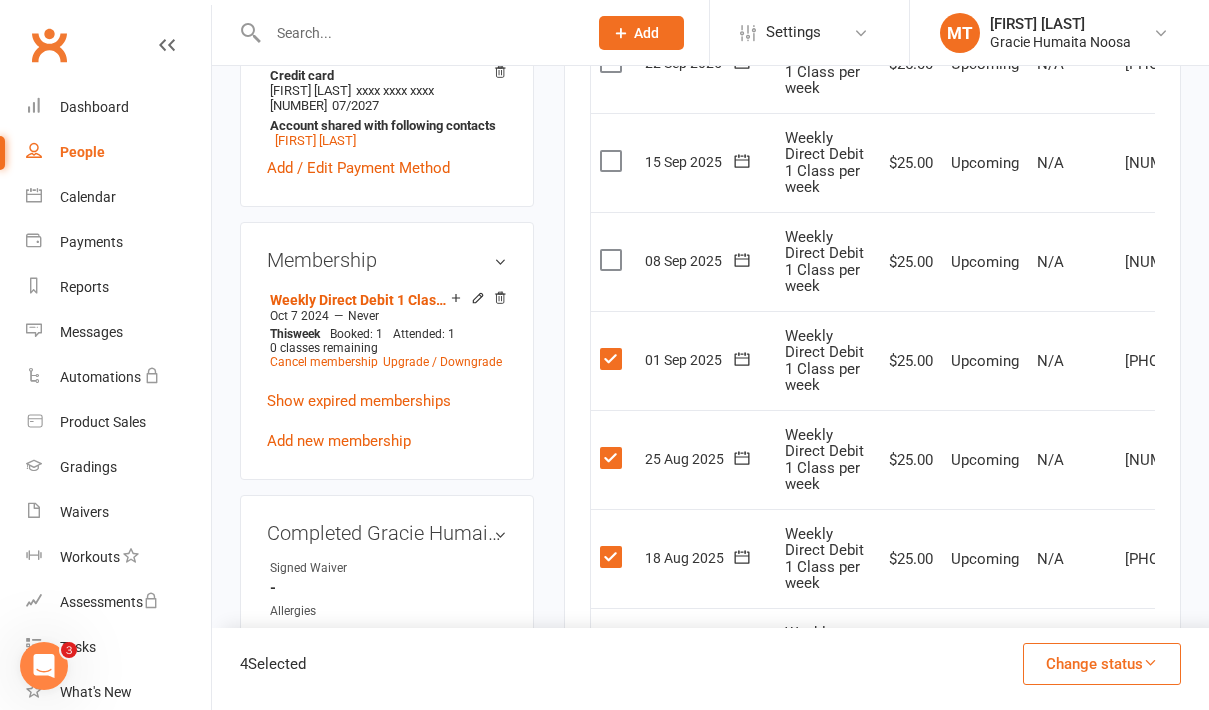 click at bounding box center (613, 260) 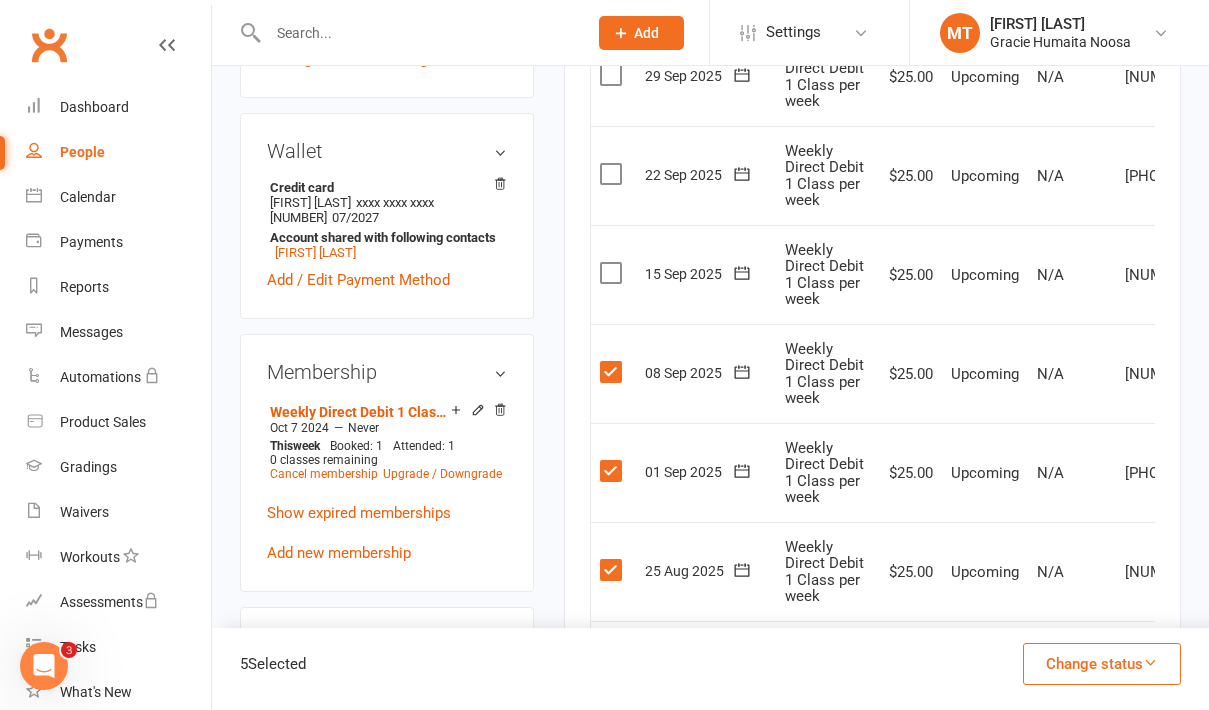 click at bounding box center (613, 273) 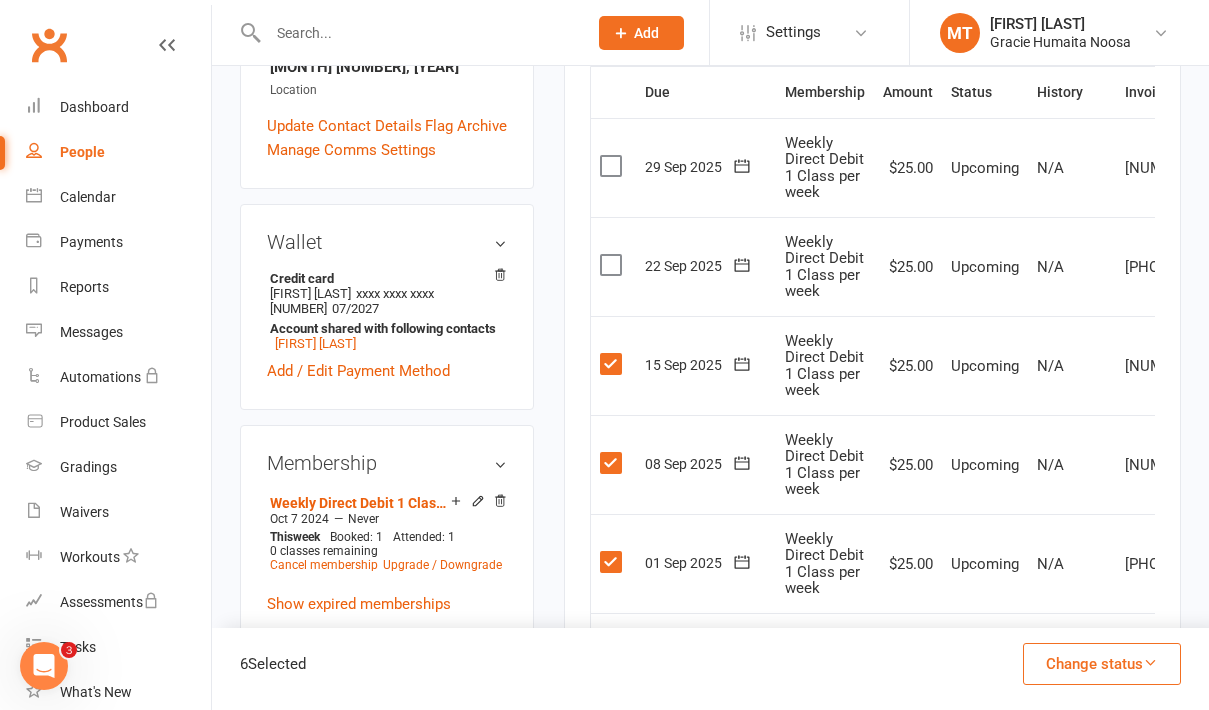 scroll, scrollTop: 544, scrollLeft: 0, axis: vertical 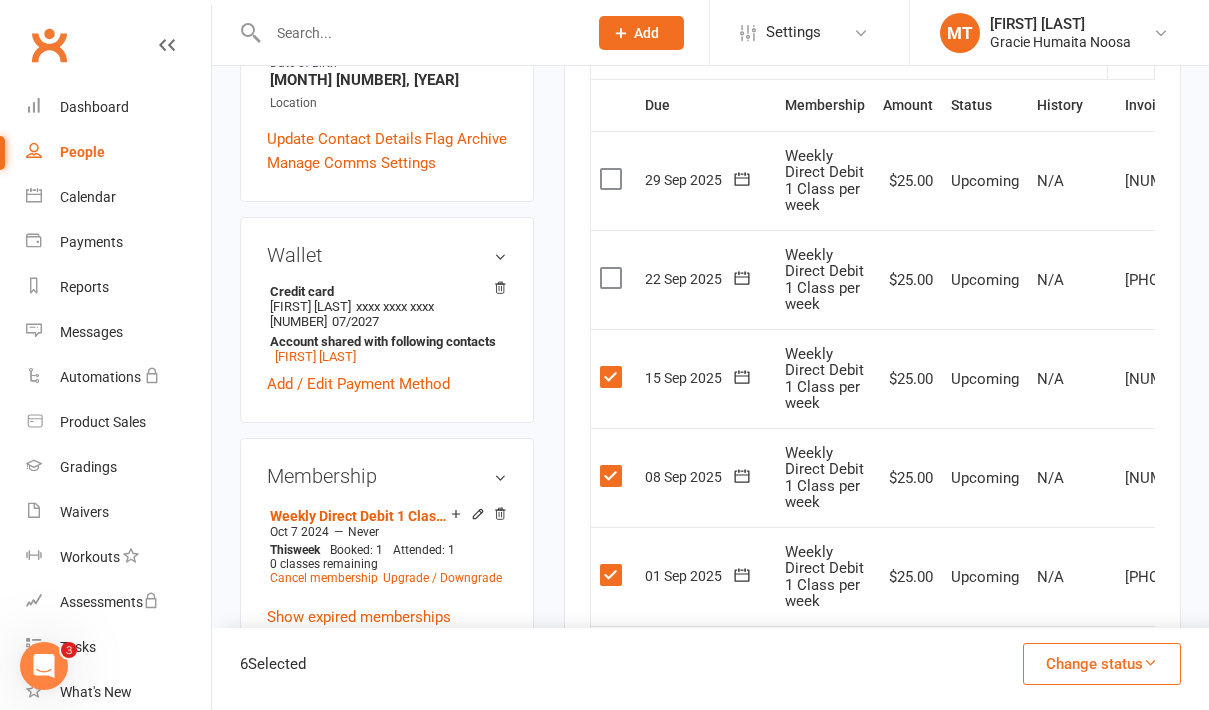 click at bounding box center (613, 278) 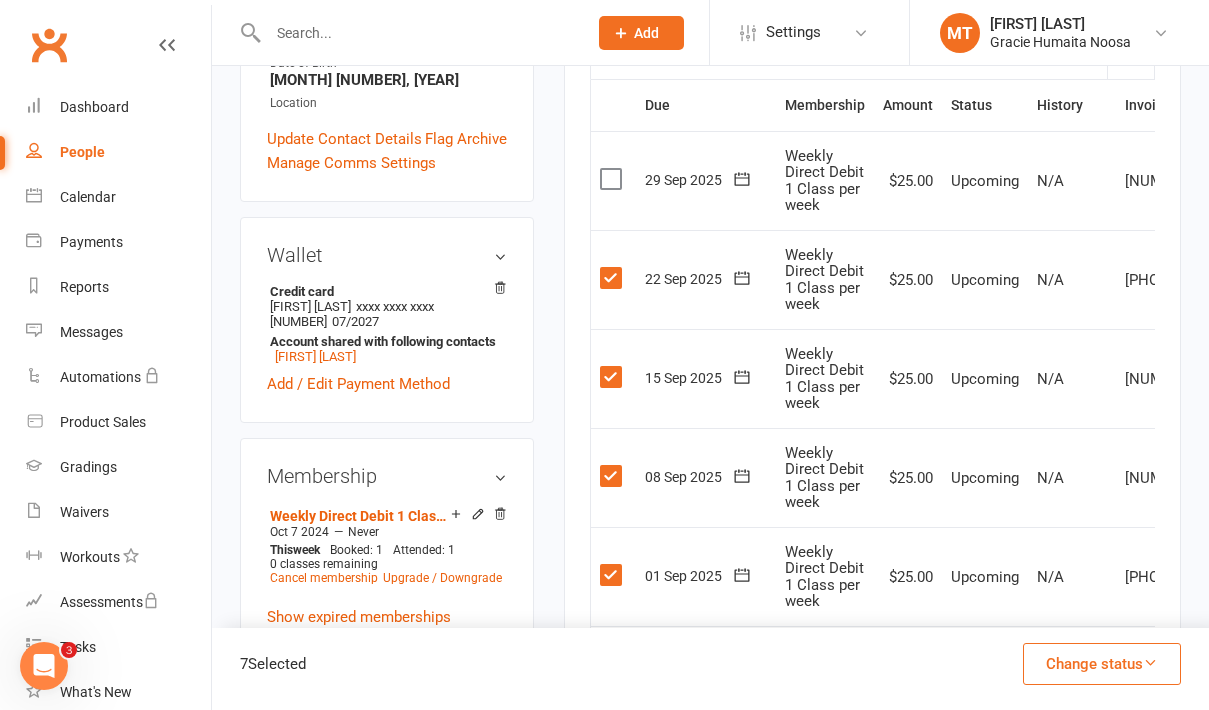 click at bounding box center [613, 179] 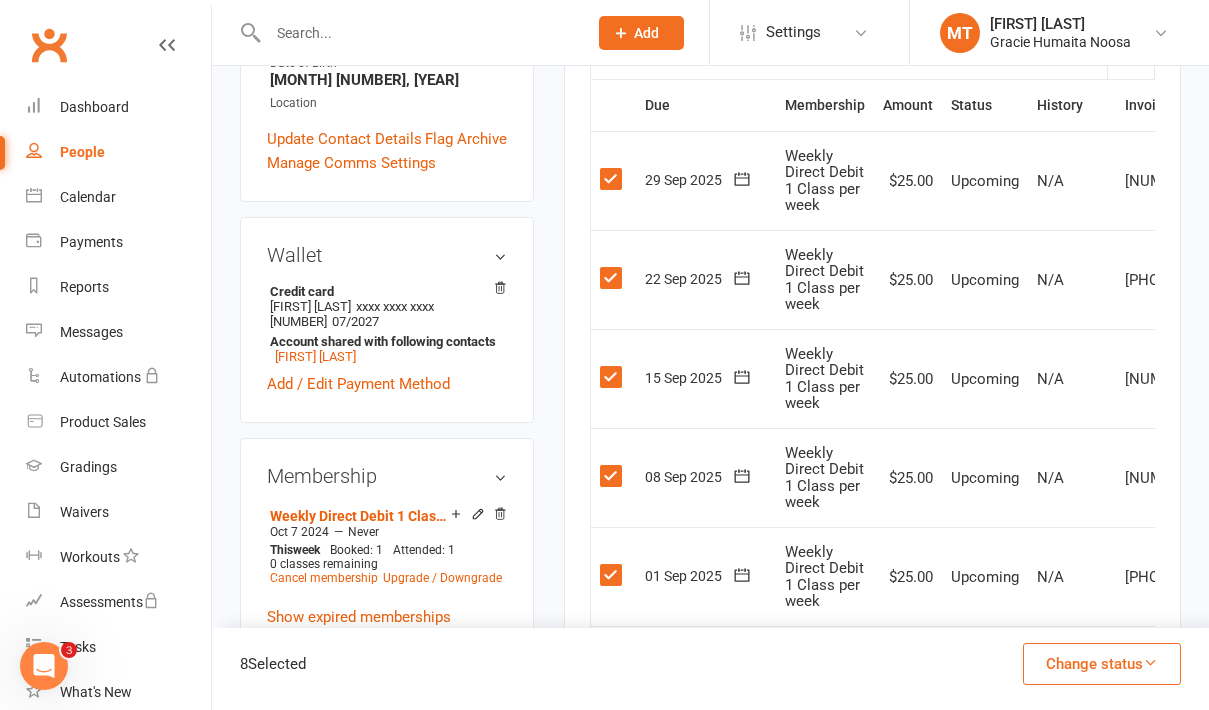 click on "Change status" at bounding box center (1102, 664) 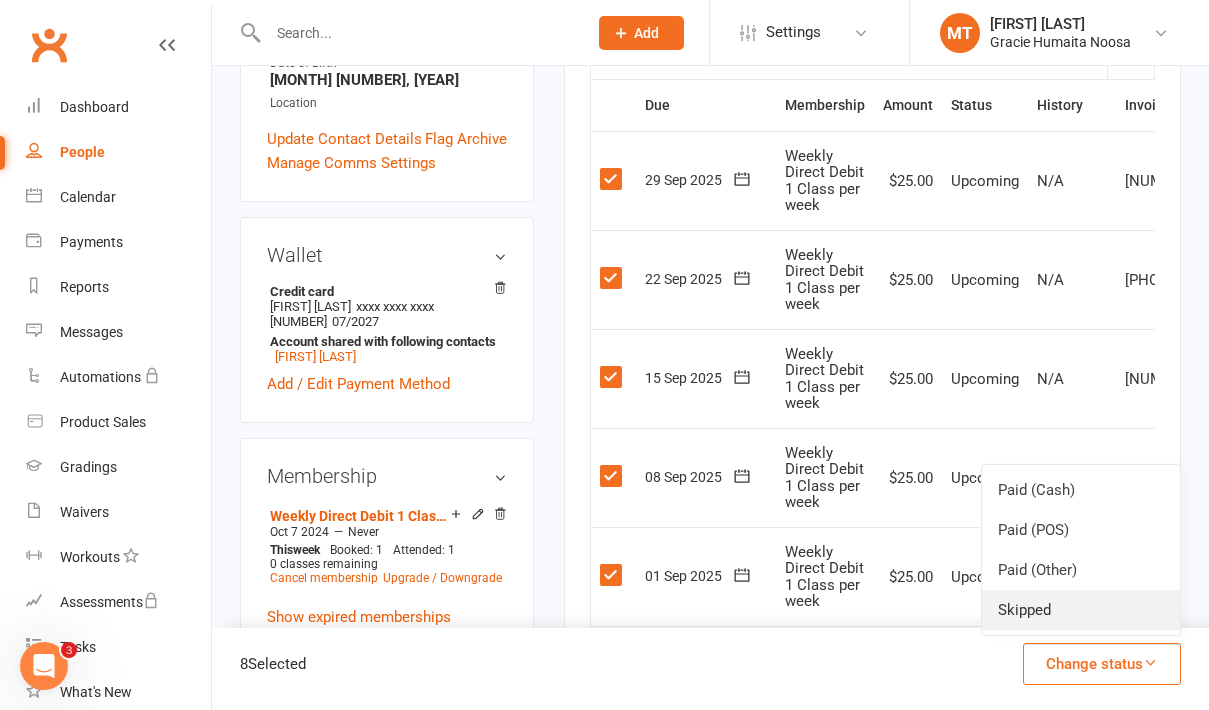 click on "Skipped" at bounding box center (1081, 610) 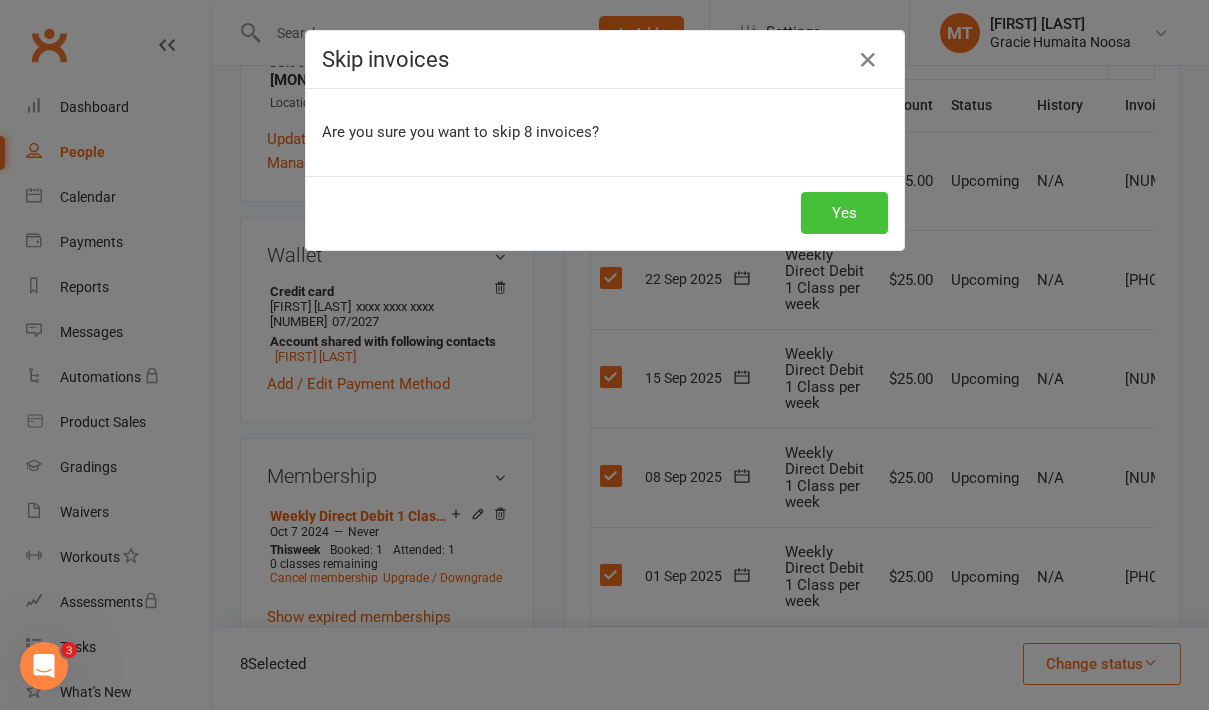 click on "Yes" at bounding box center [844, 213] 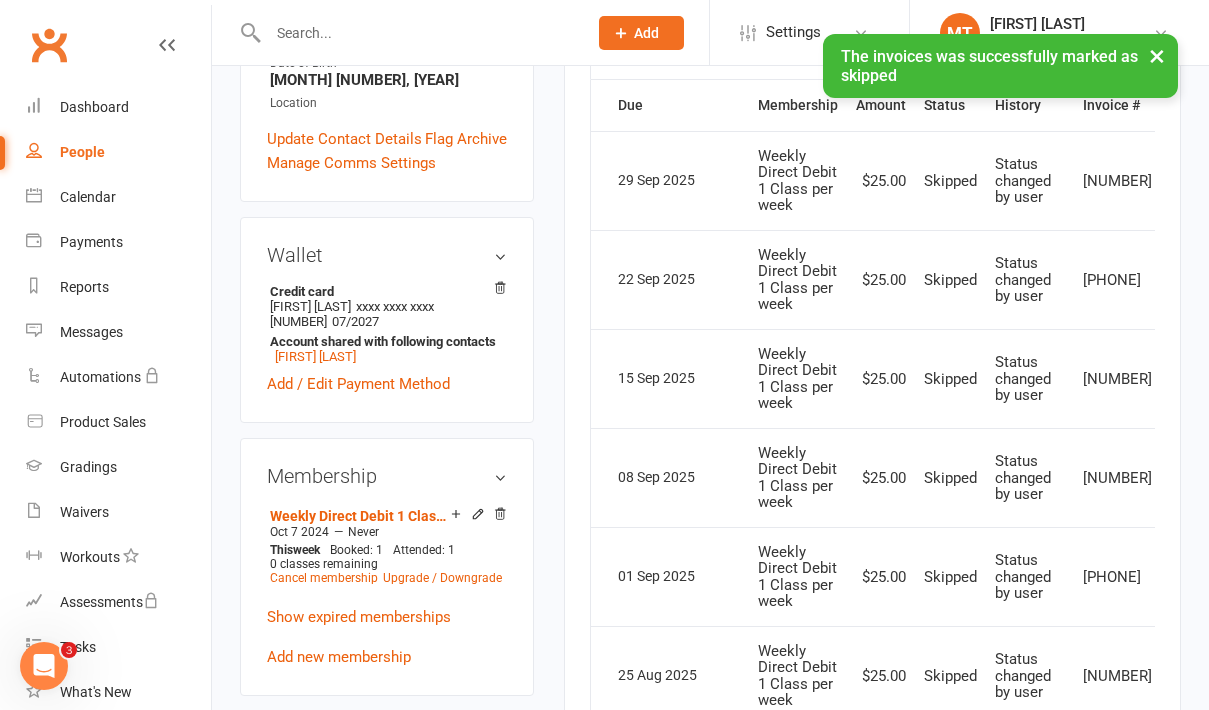 scroll, scrollTop: 0, scrollLeft: 0, axis: both 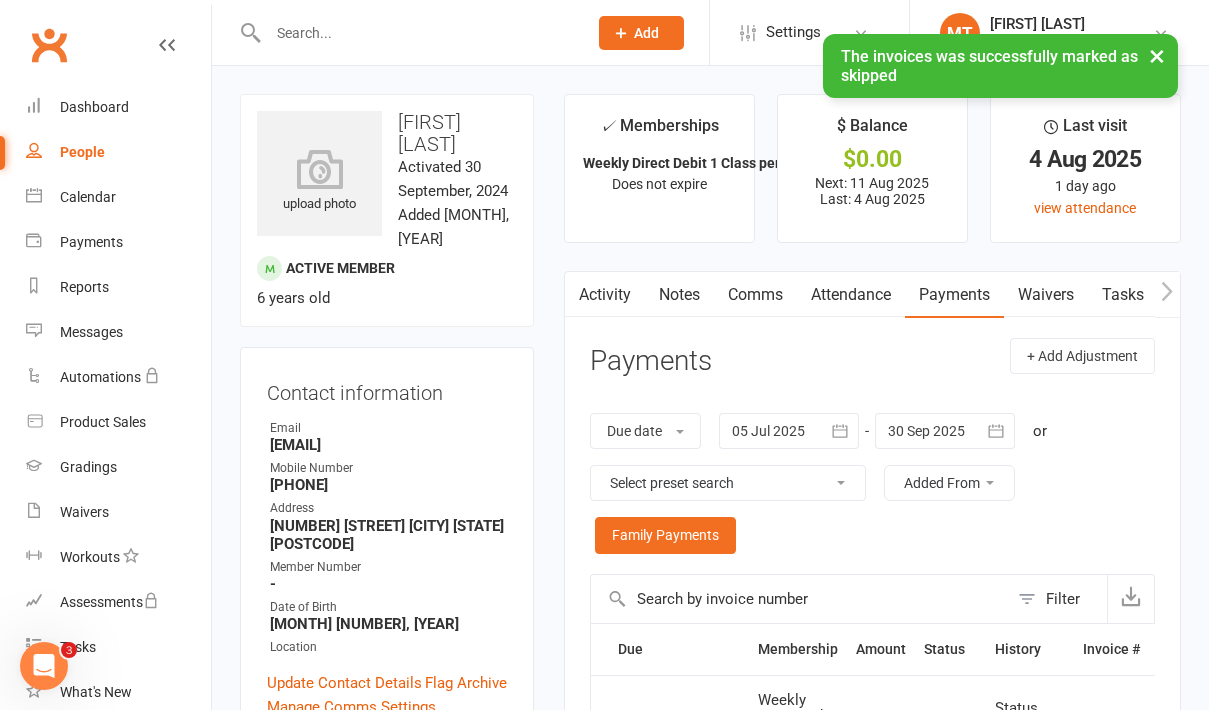 click on "× The invoices was successfully marked as skipped" at bounding box center (591, 34) 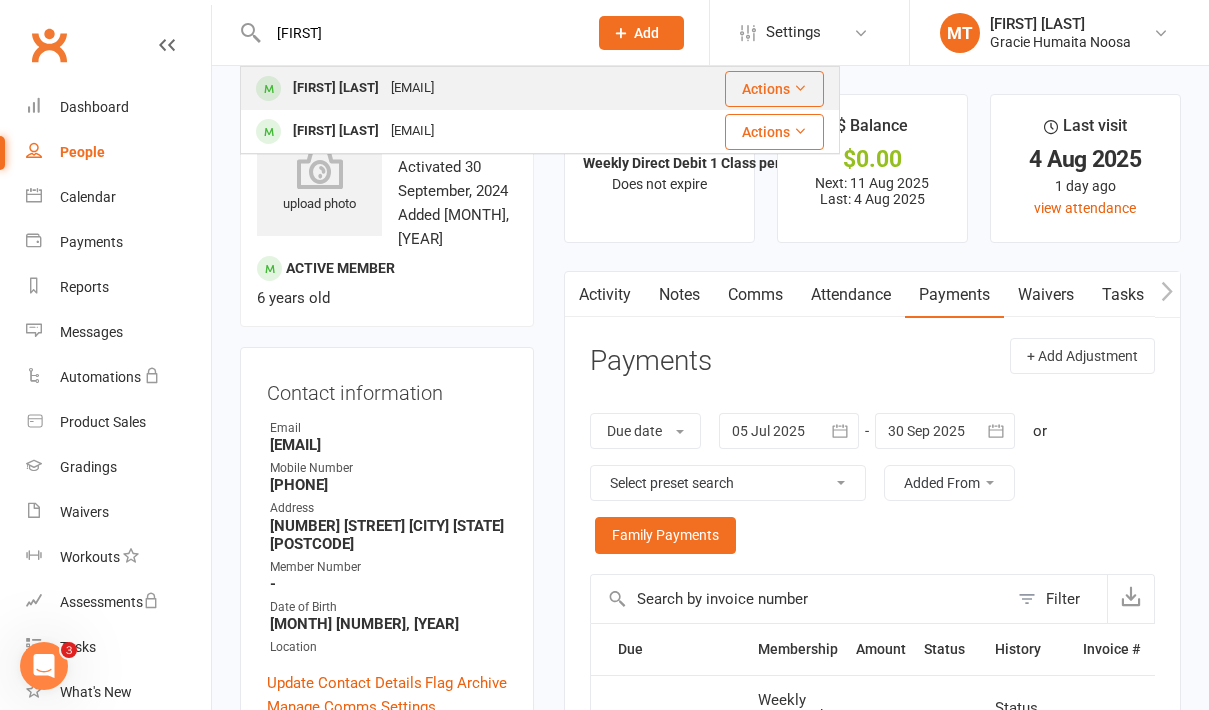 type on "[FIRST]" 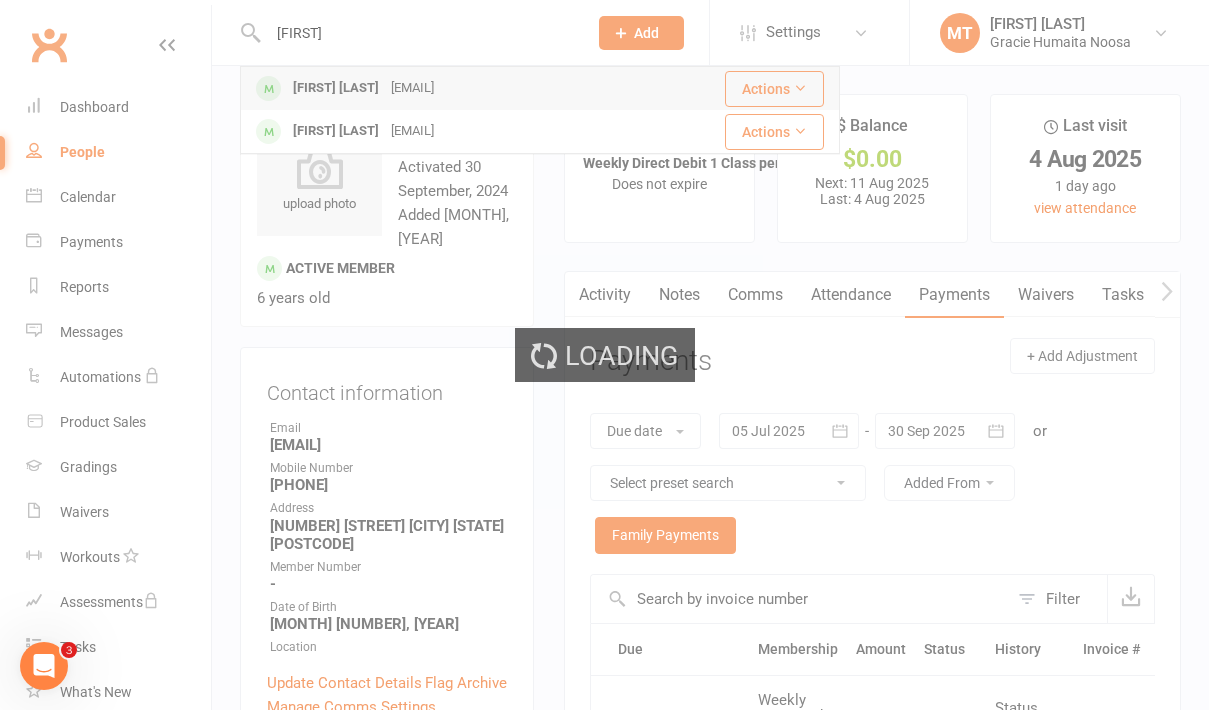 type 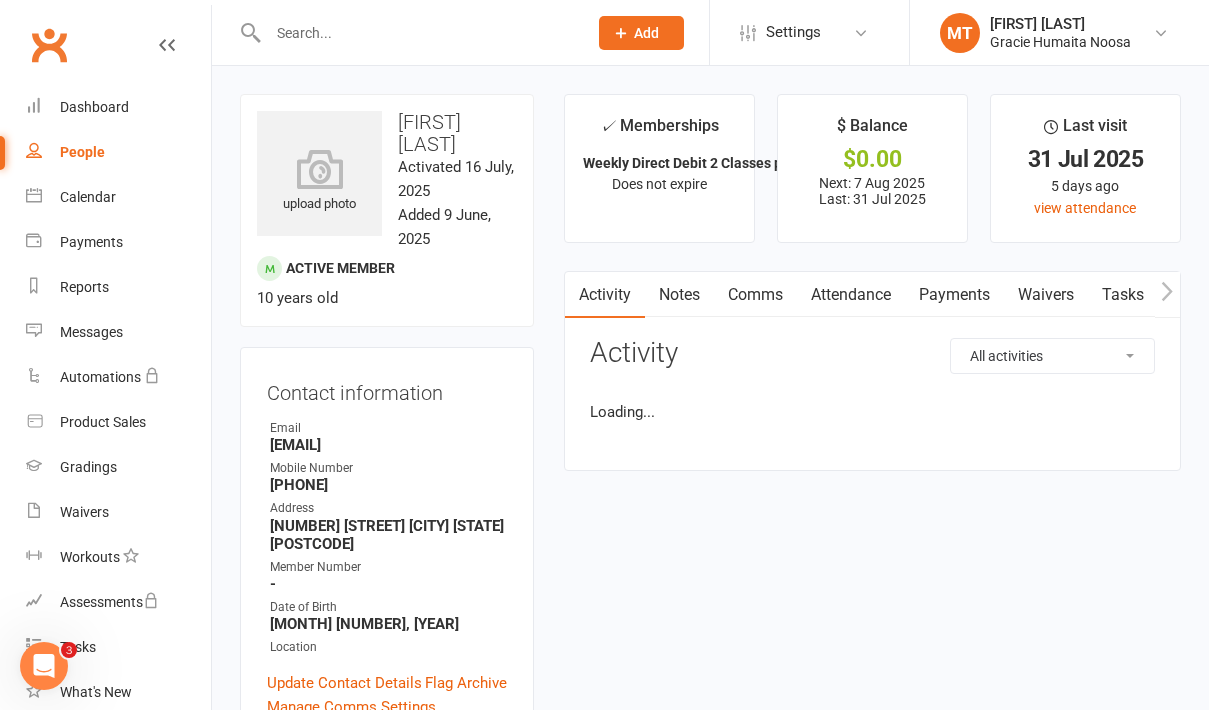click on "Payments" at bounding box center (954, 295) 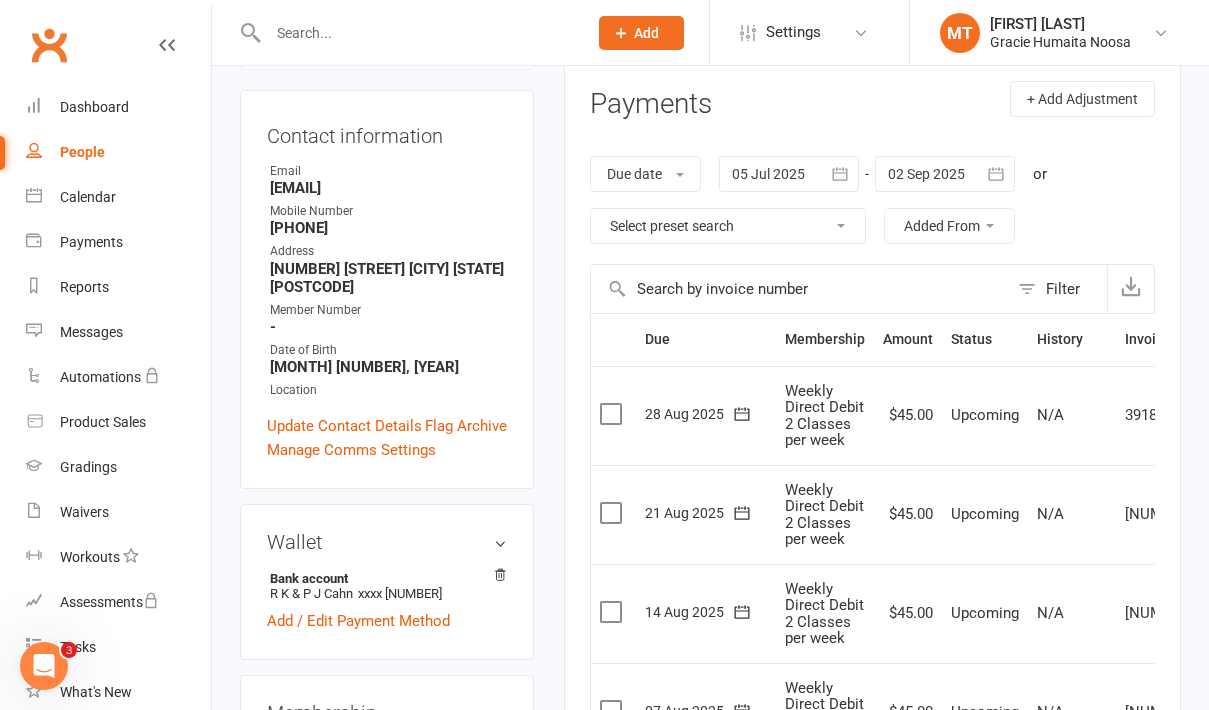 scroll, scrollTop: 229, scrollLeft: 0, axis: vertical 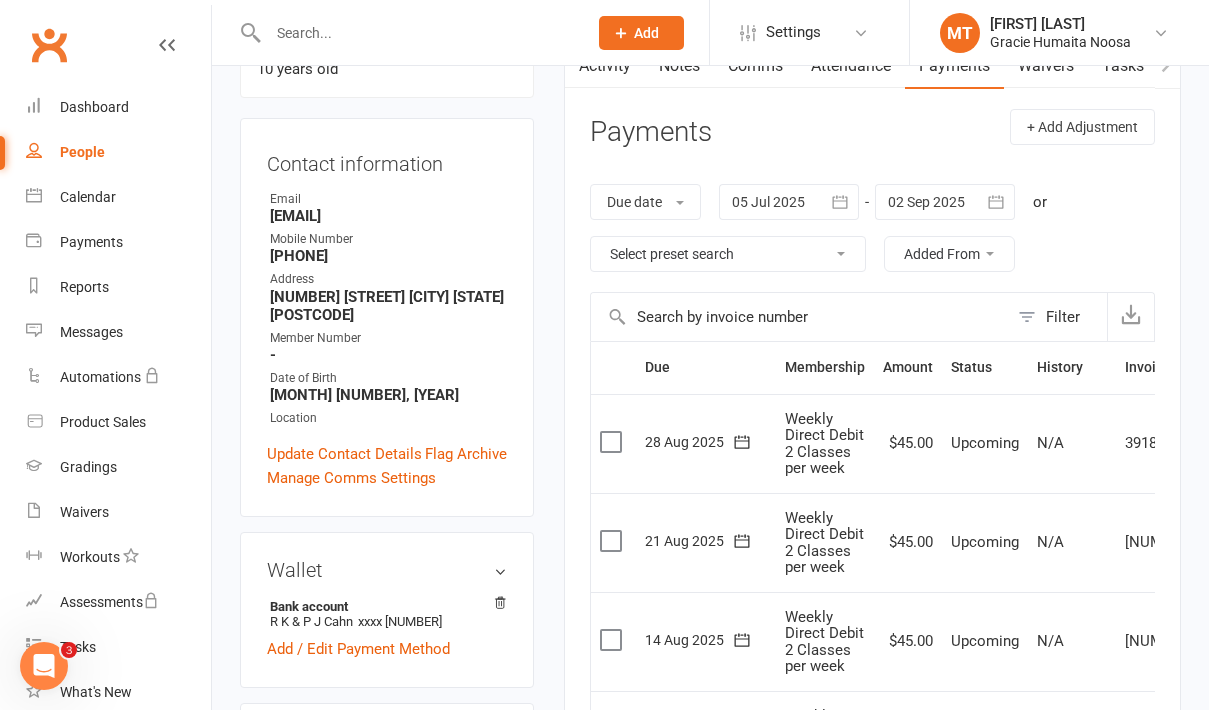 click 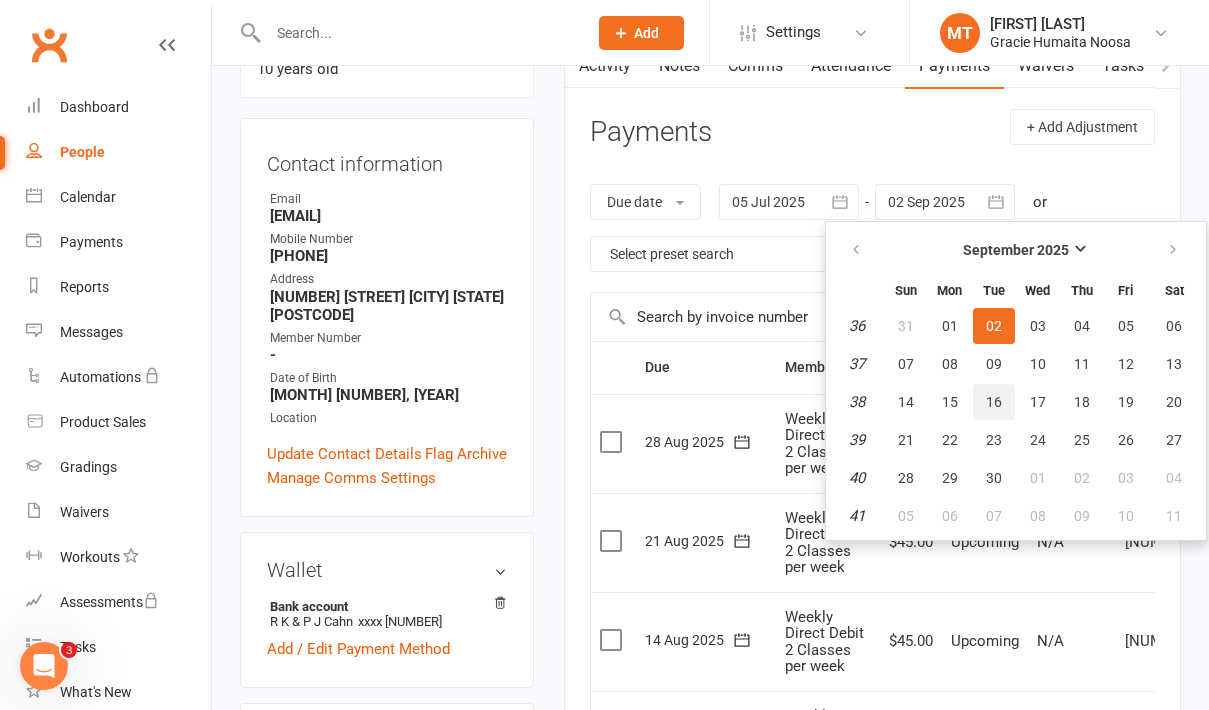click on "16" at bounding box center (994, 402) 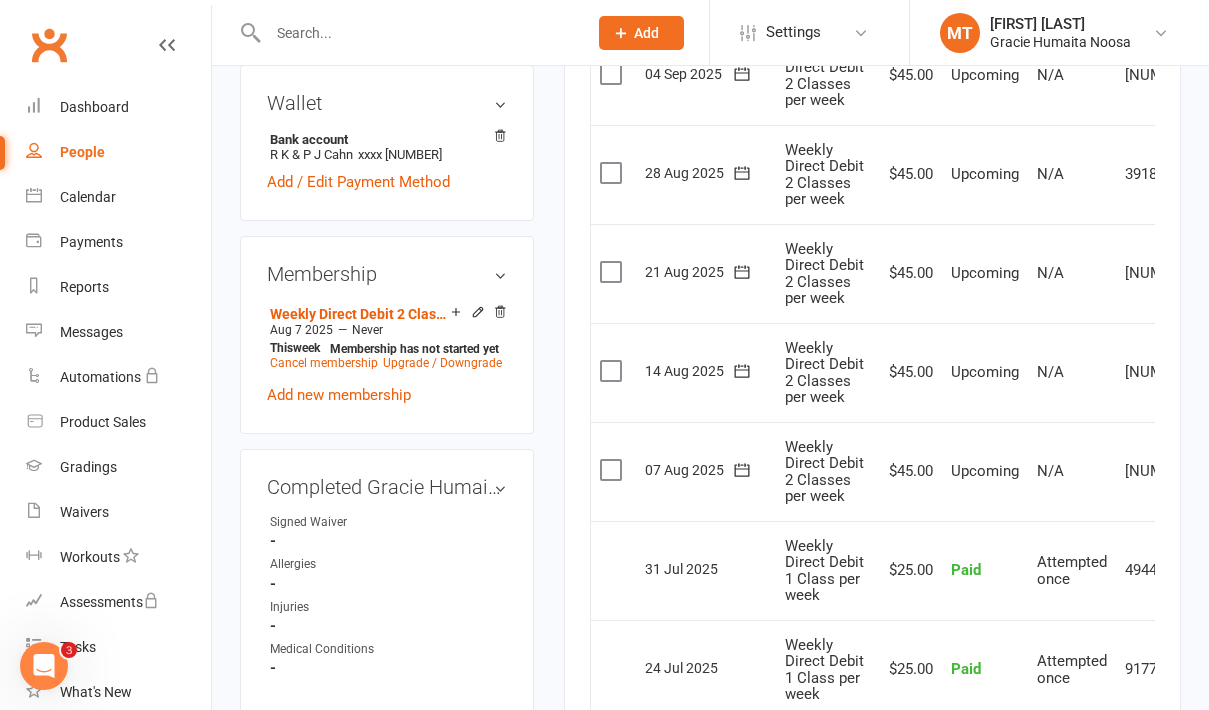 scroll, scrollTop: 695, scrollLeft: 0, axis: vertical 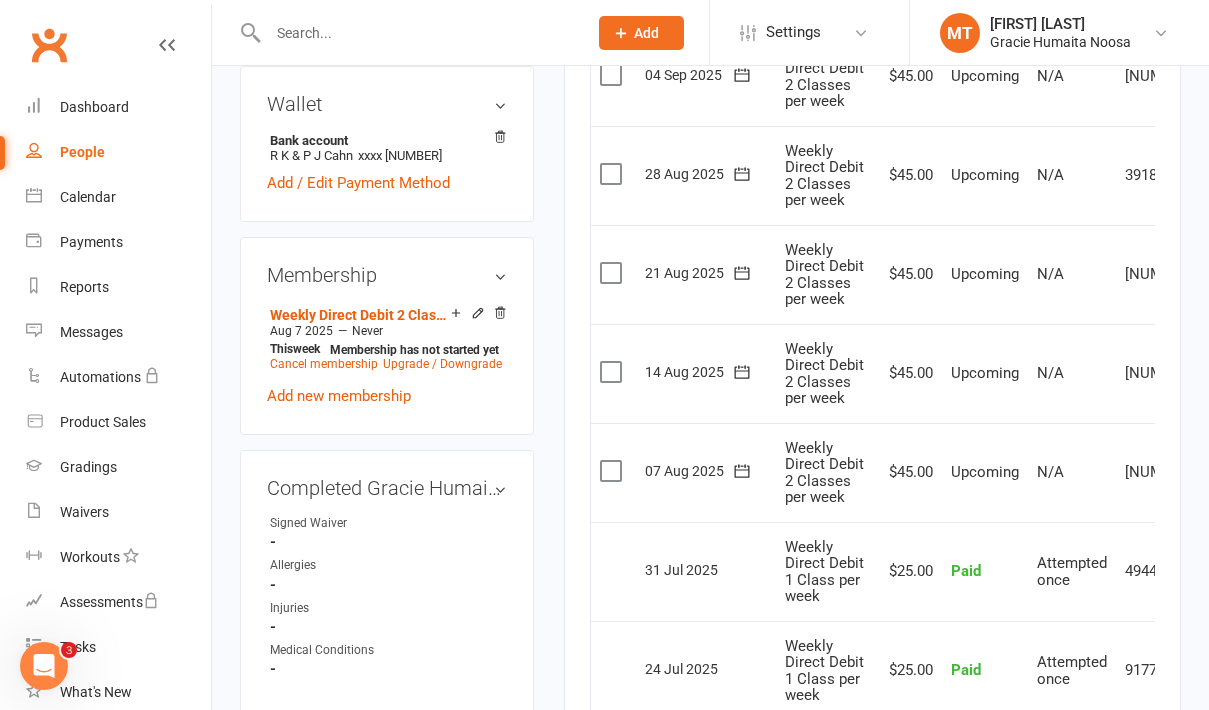 click at bounding box center [613, 471] 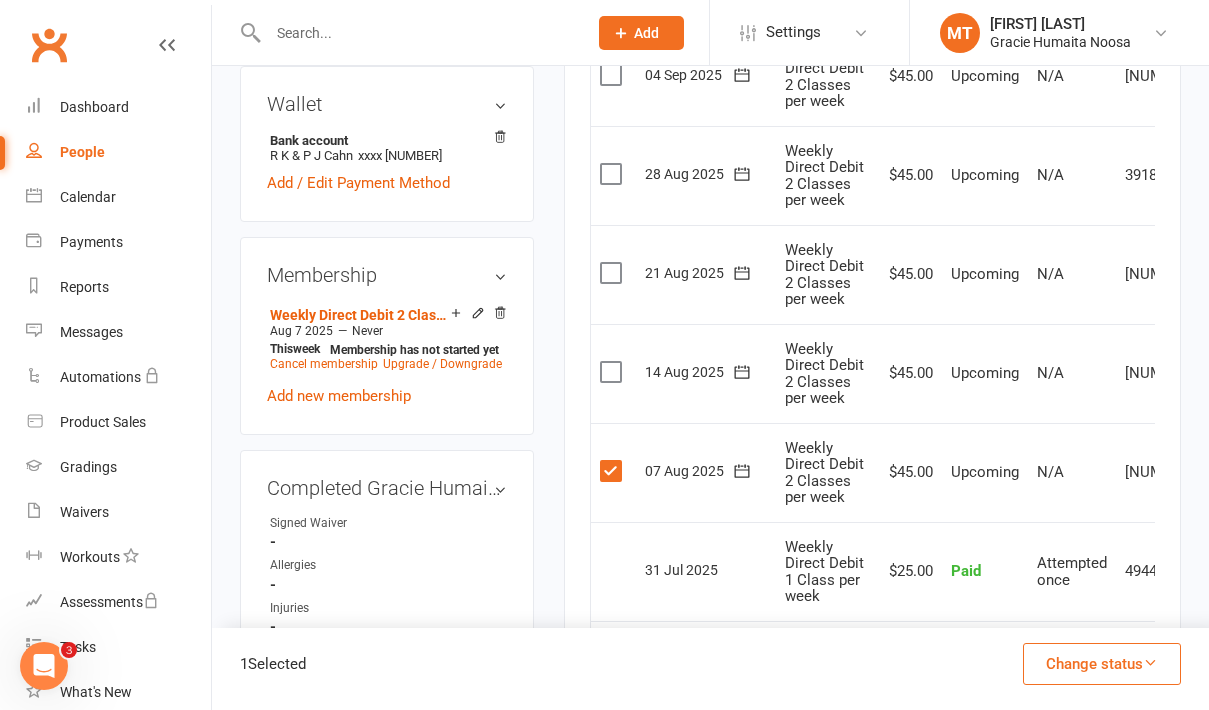 click at bounding box center (613, 372) 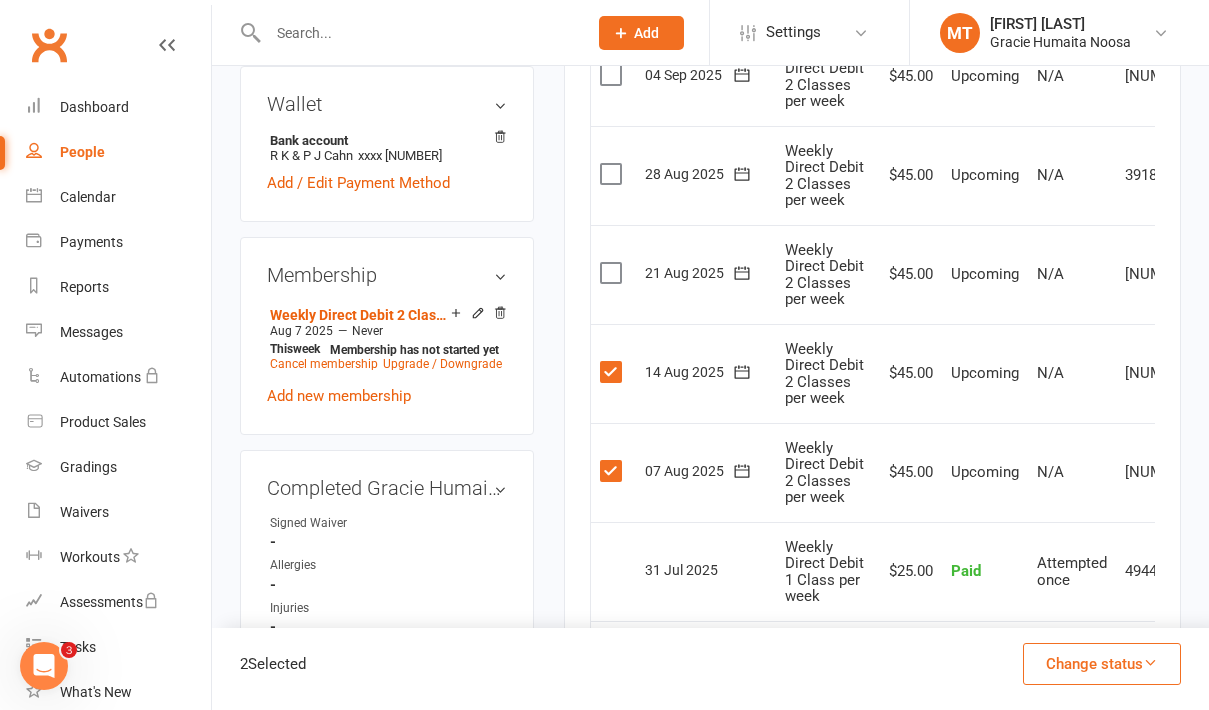 click at bounding box center [613, 273] 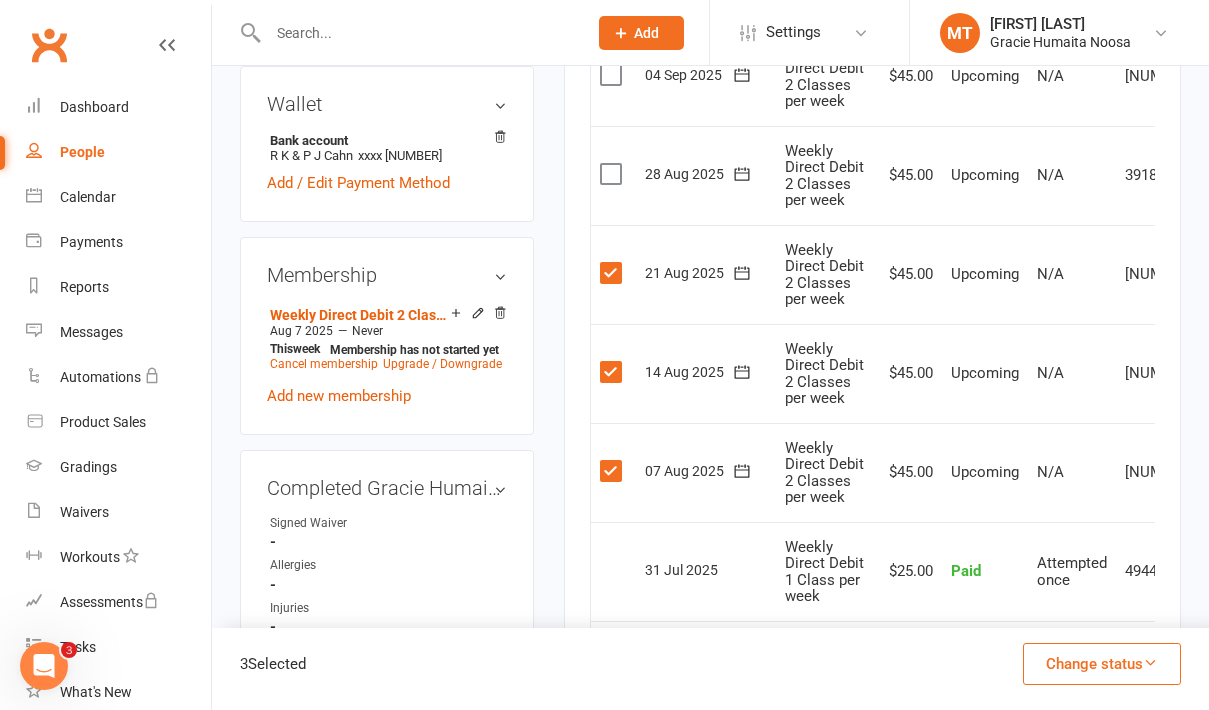 click at bounding box center (613, 174) 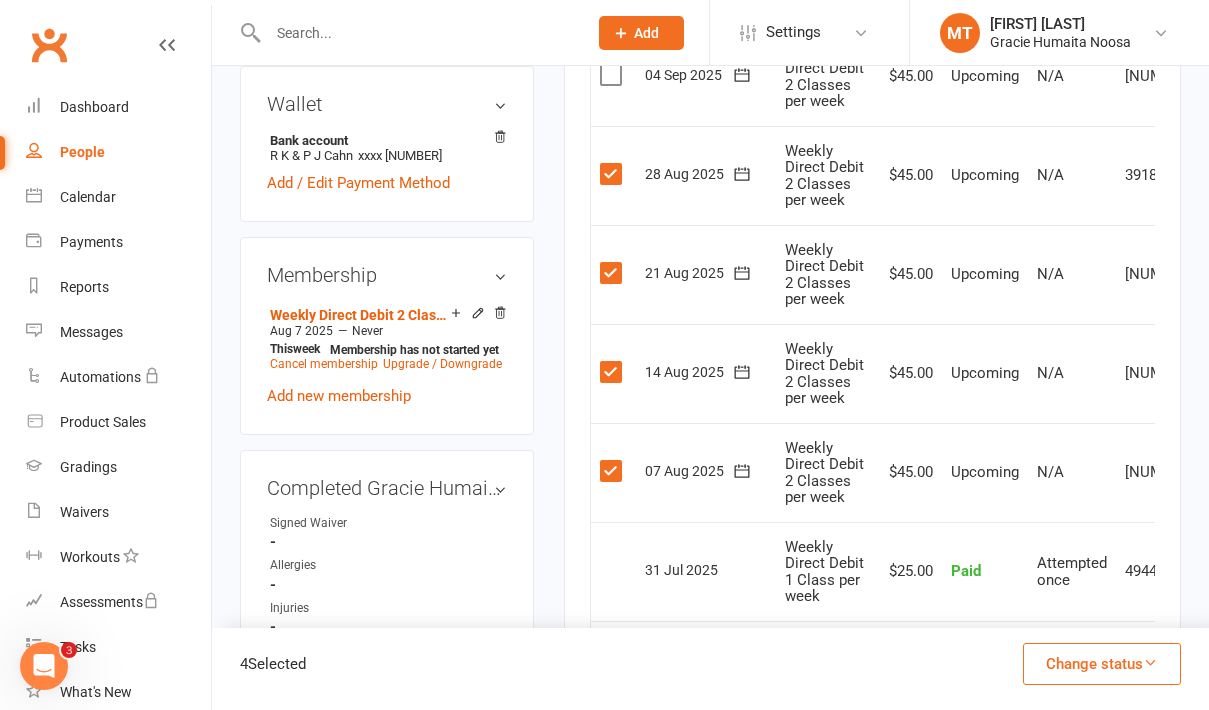 click on "Change status" at bounding box center [1102, 664] 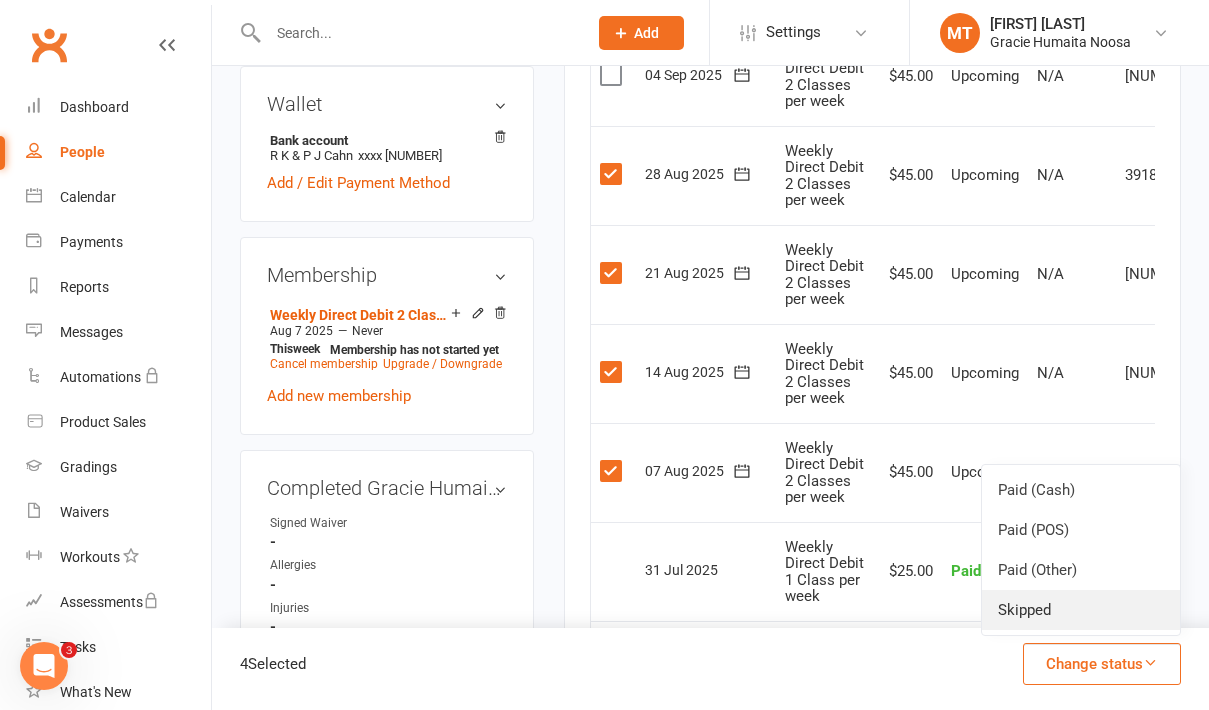 click on "Skipped" at bounding box center (1081, 610) 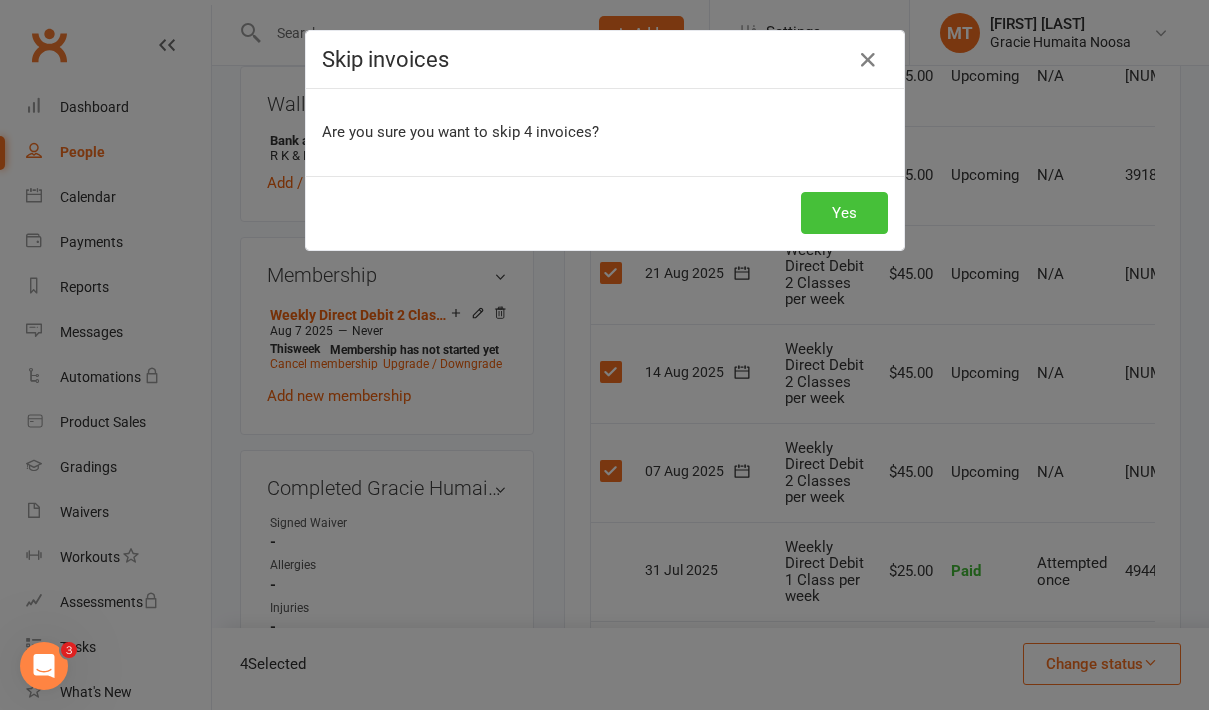 click on "Yes" at bounding box center (844, 213) 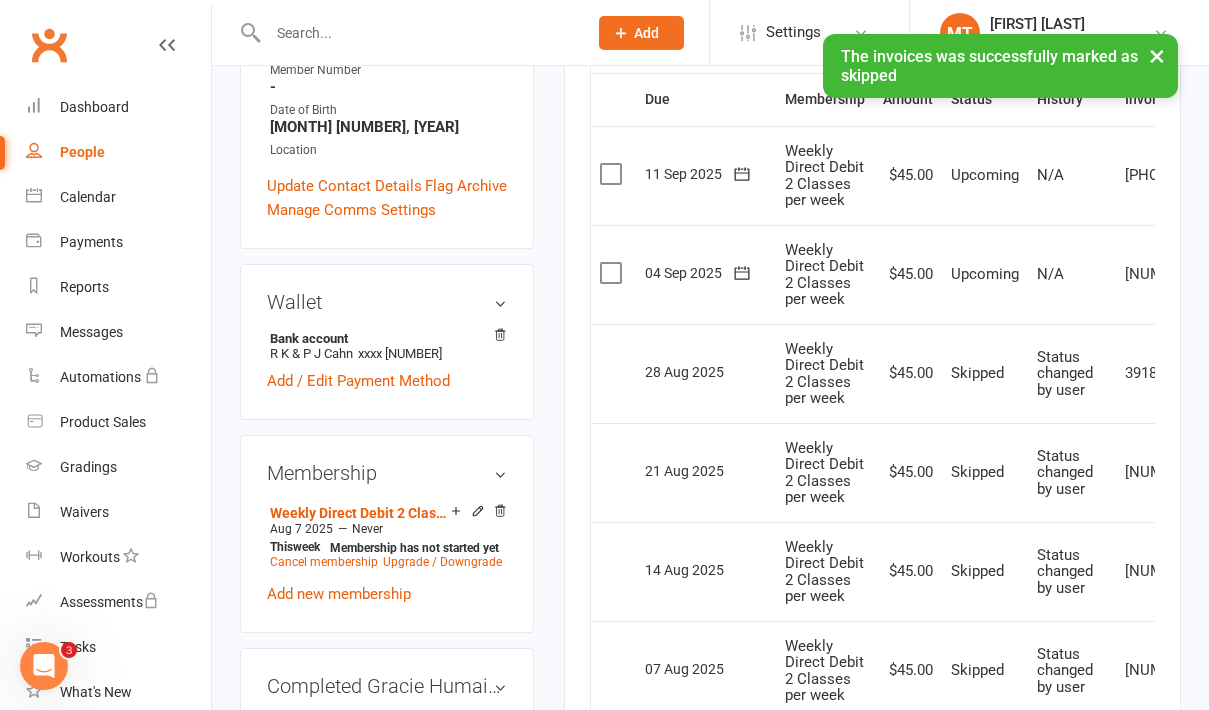 scroll, scrollTop: 495, scrollLeft: 0, axis: vertical 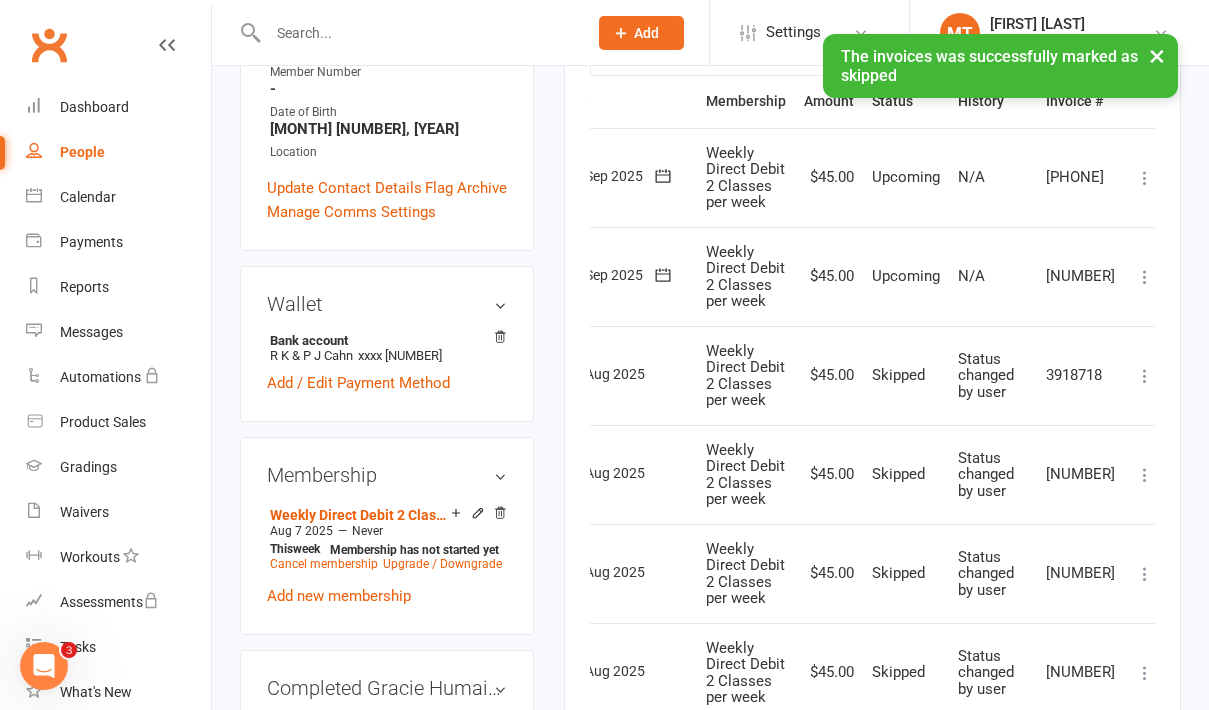 click at bounding box center [1145, 277] 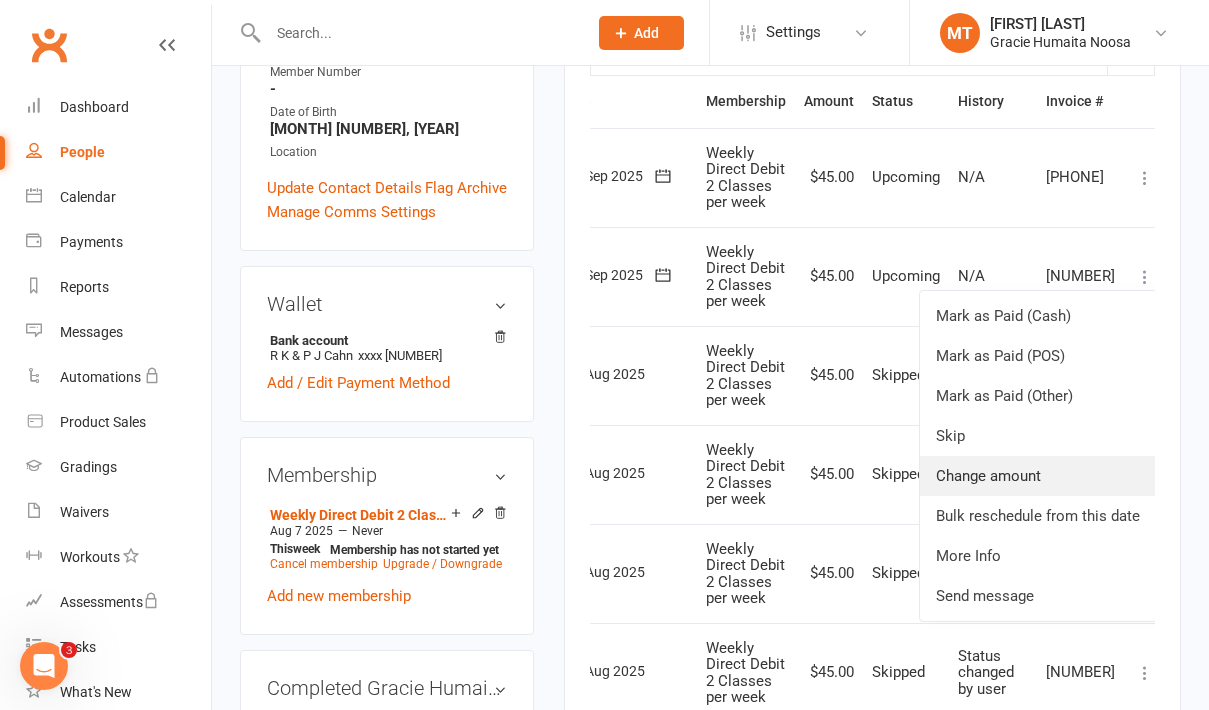 click on "Change amount" at bounding box center [1038, 476] 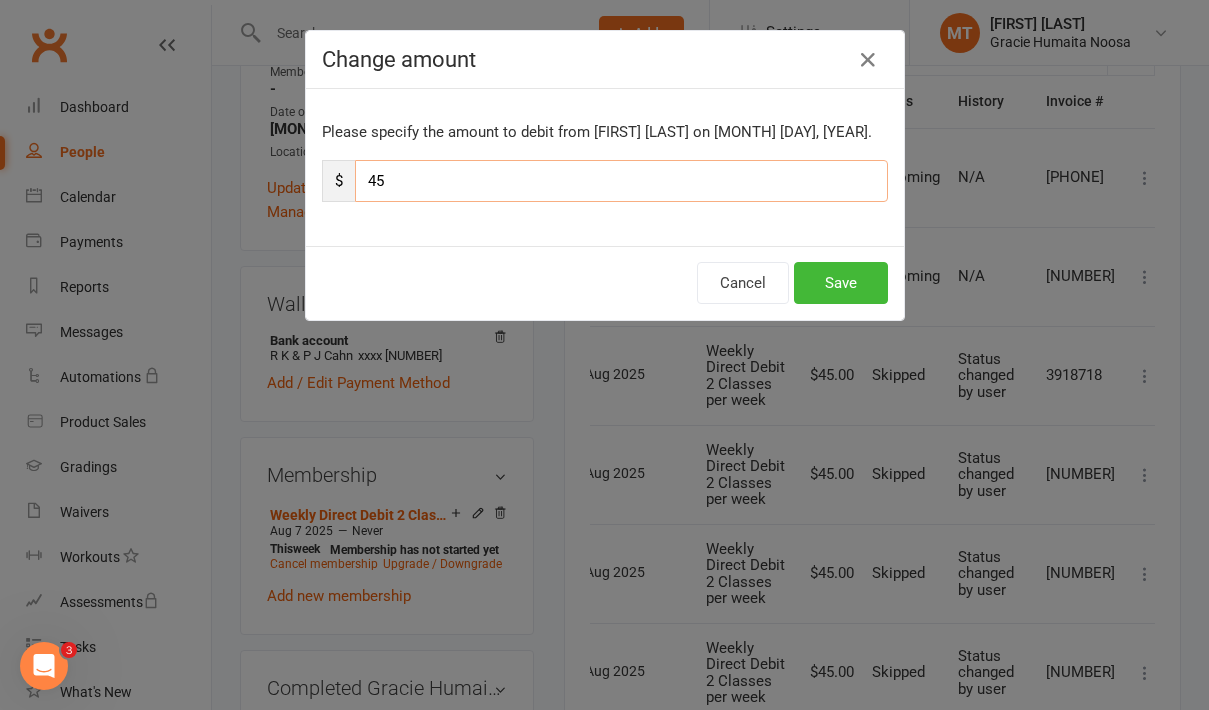 click on "45" at bounding box center (621, 181) 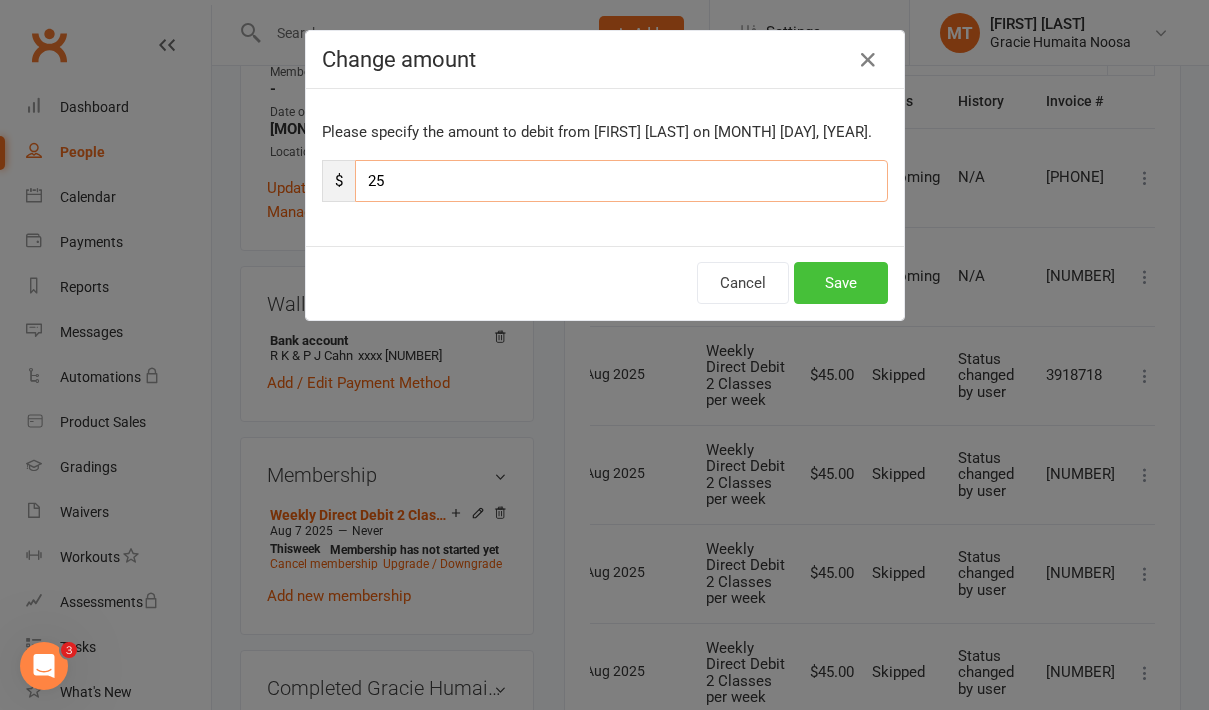 type on "25" 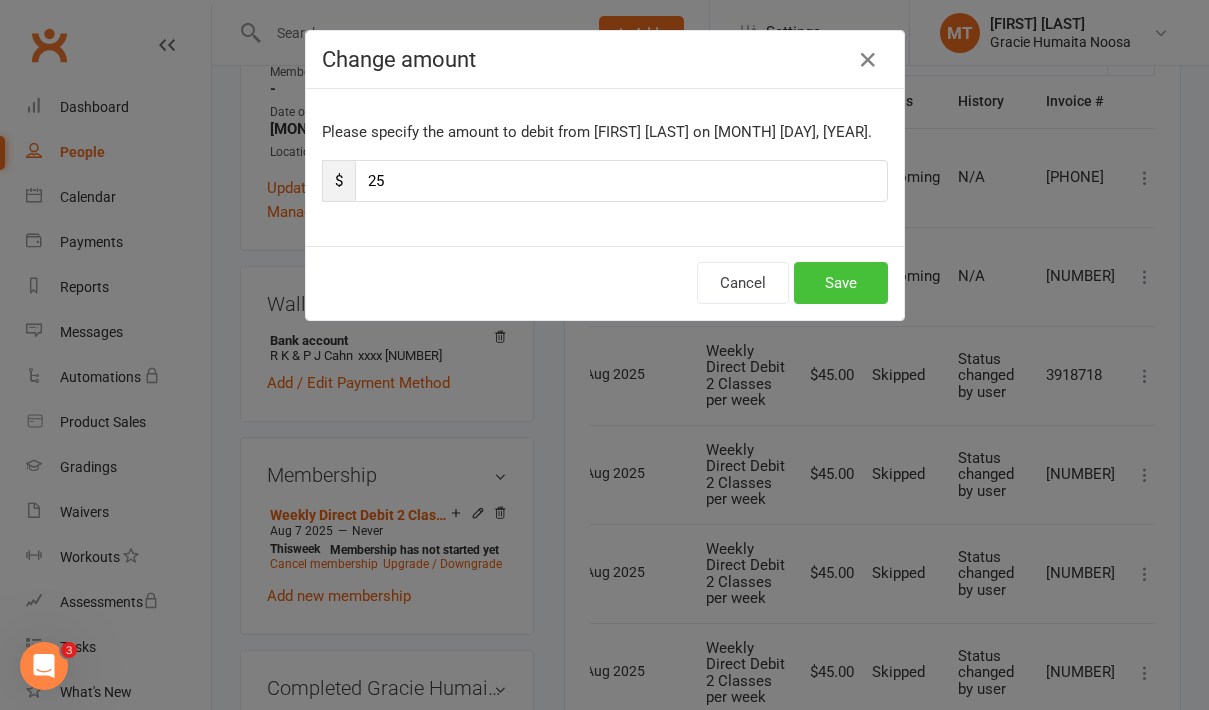 click on "Save" at bounding box center [841, 283] 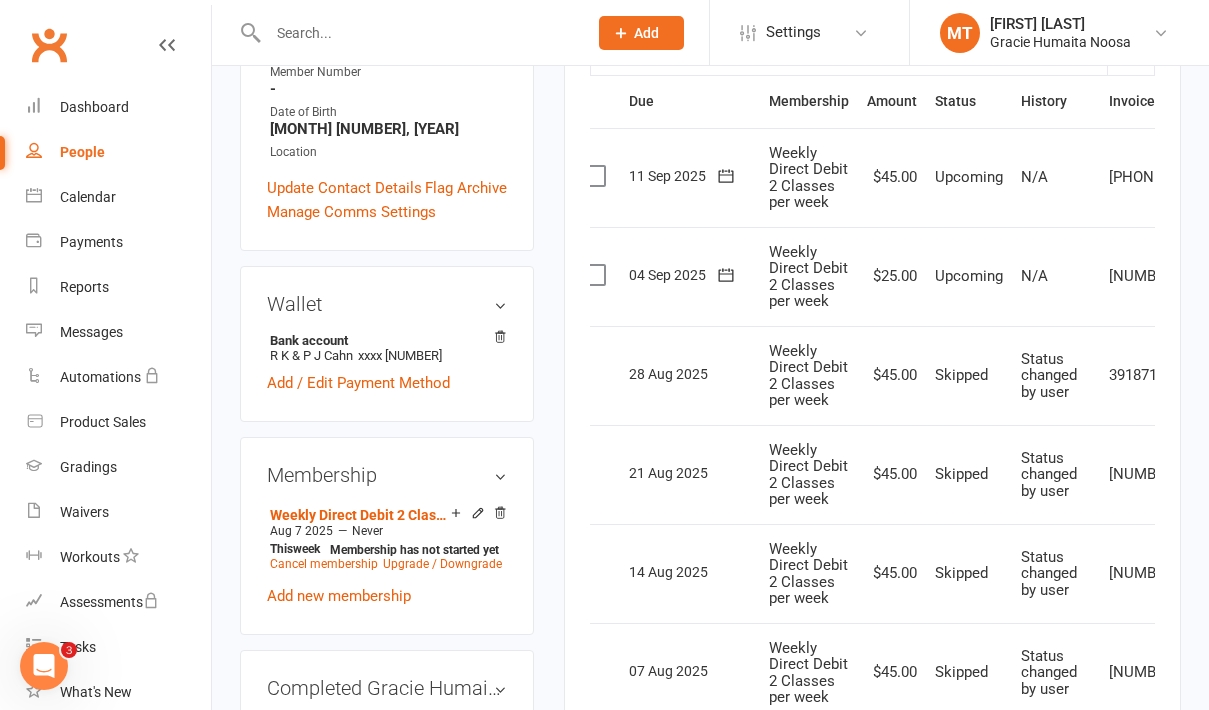 scroll, scrollTop: 0, scrollLeft: 0, axis: both 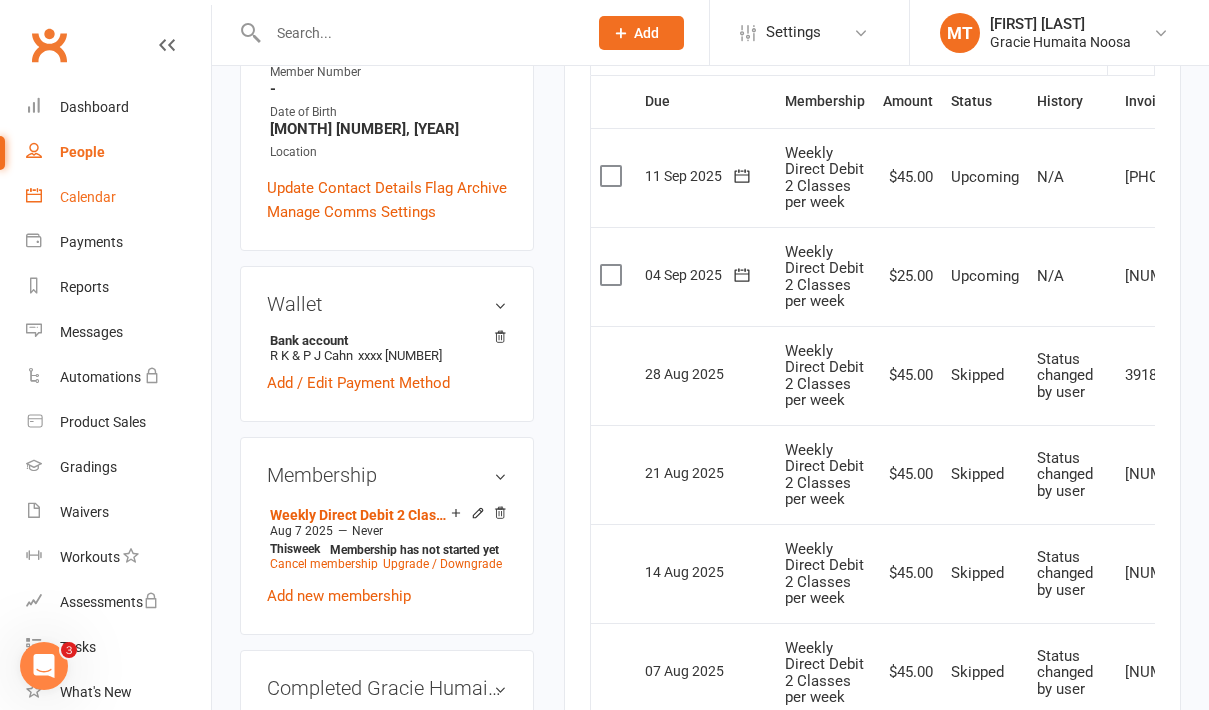 click on "Calendar" at bounding box center [118, 197] 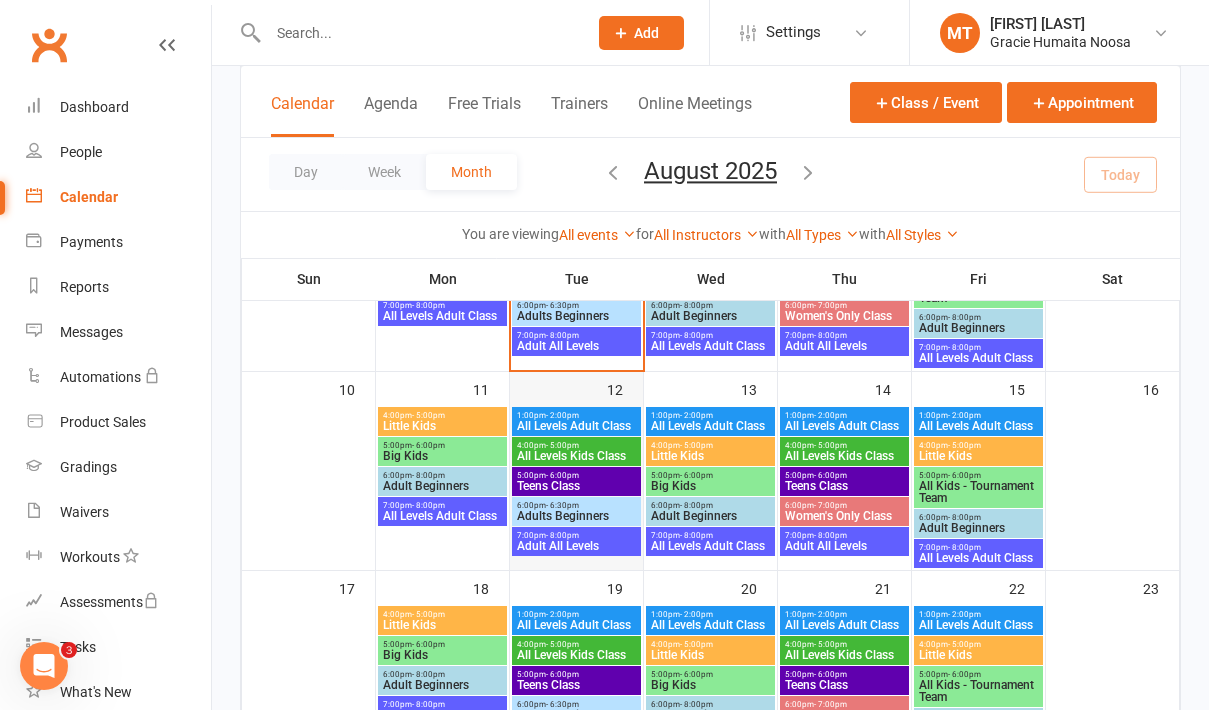 scroll, scrollTop: 428, scrollLeft: 0, axis: vertical 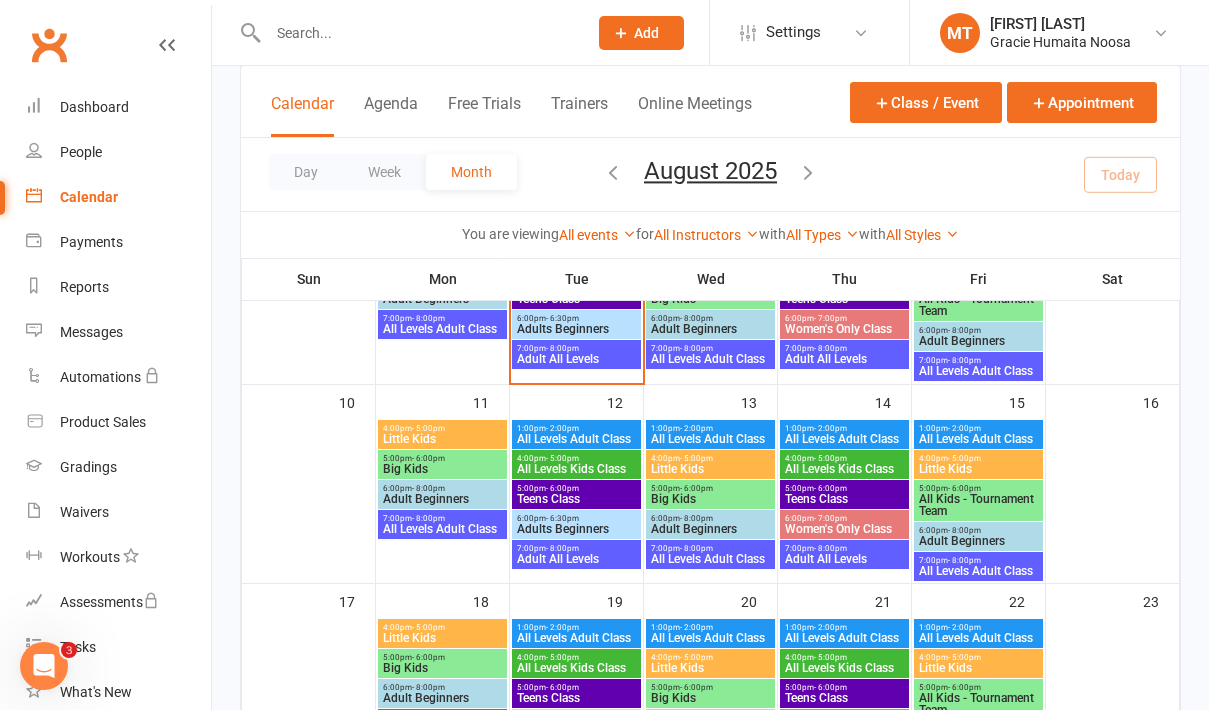 click on "Teens Class" at bounding box center (844, 499) 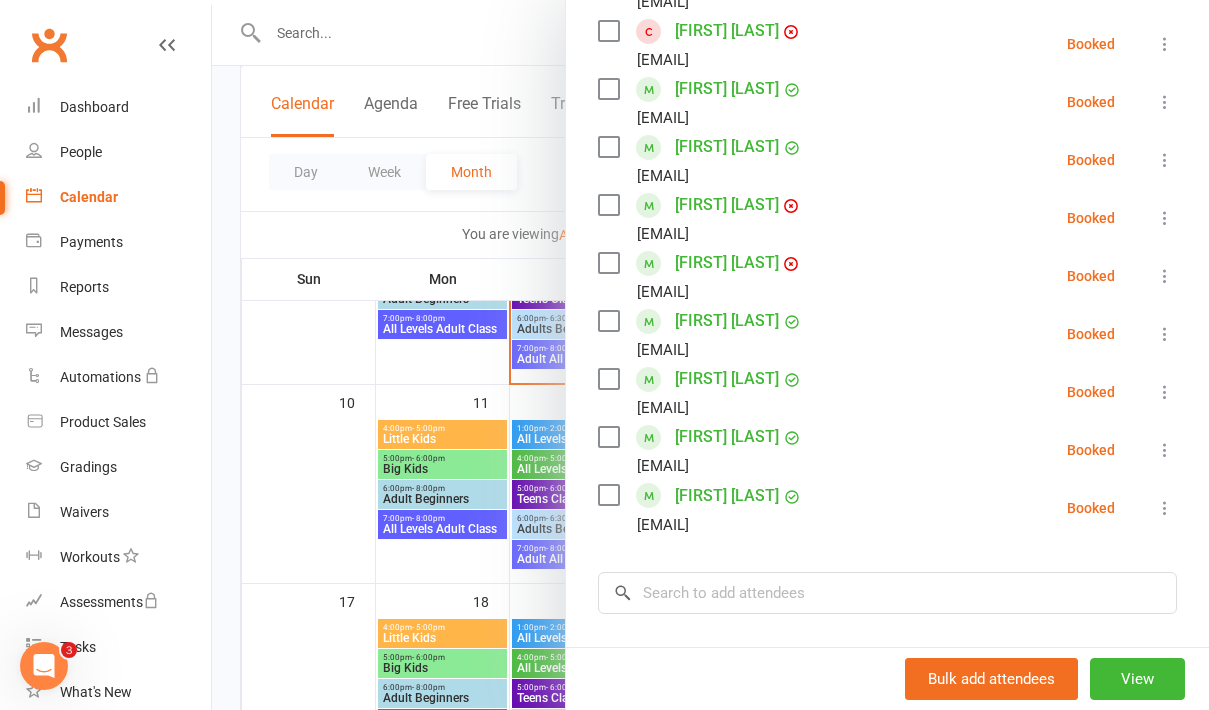 scroll, scrollTop: 797, scrollLeft: 0, axis: vertical 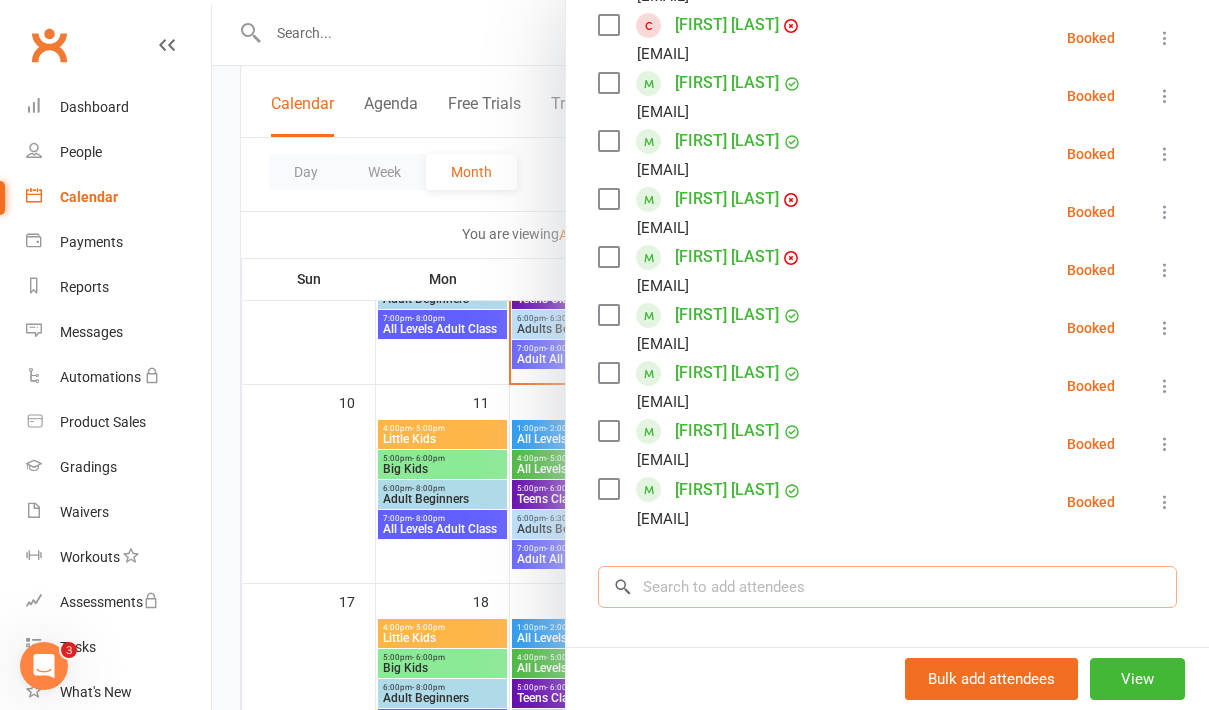 click at bounding box center (887, 587) 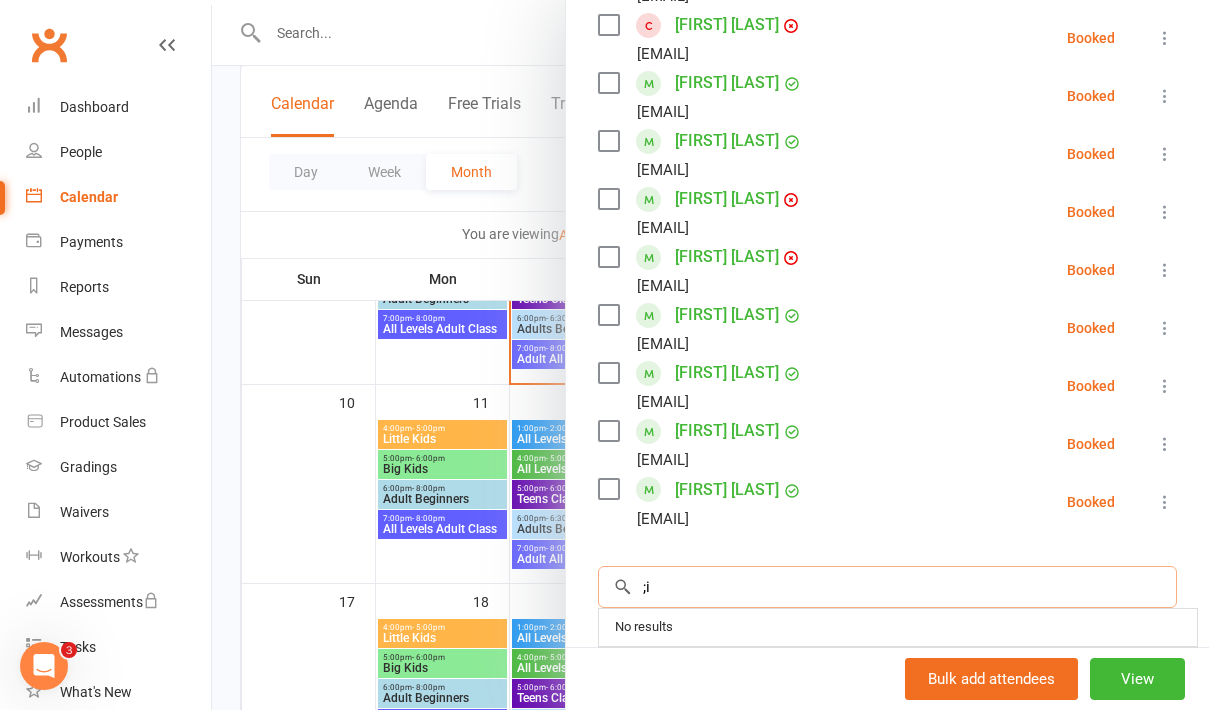 type on ";" 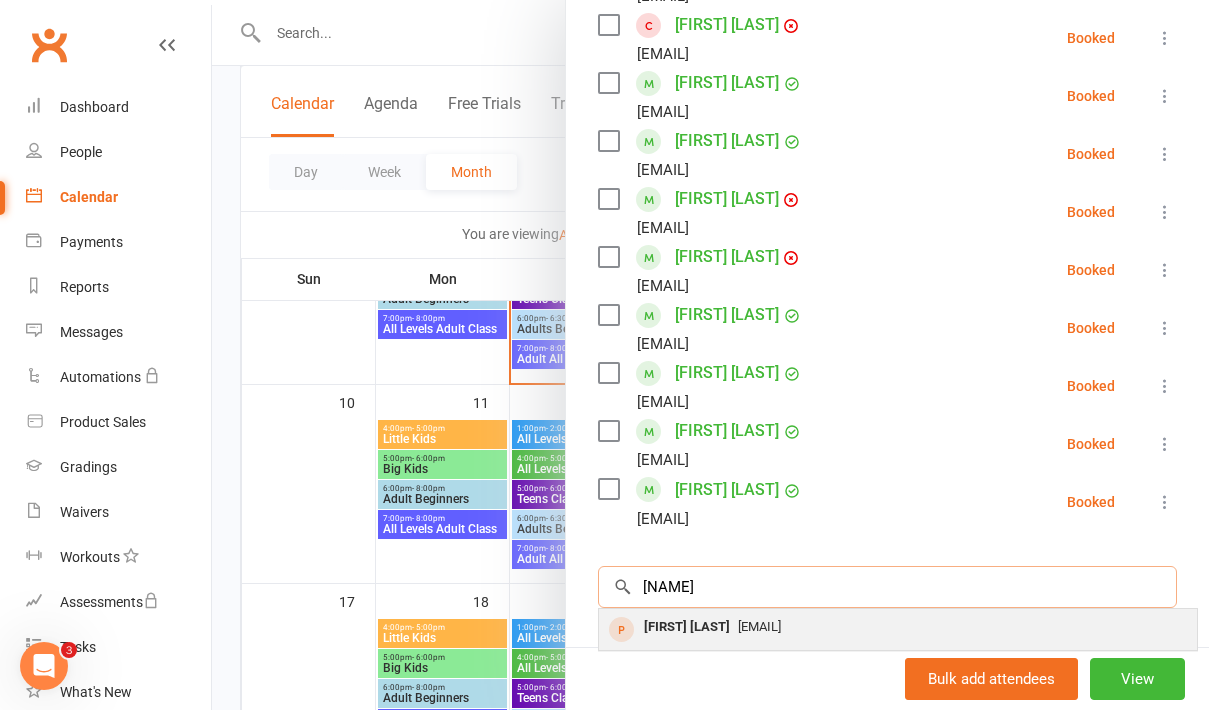 type on "[NAME]" 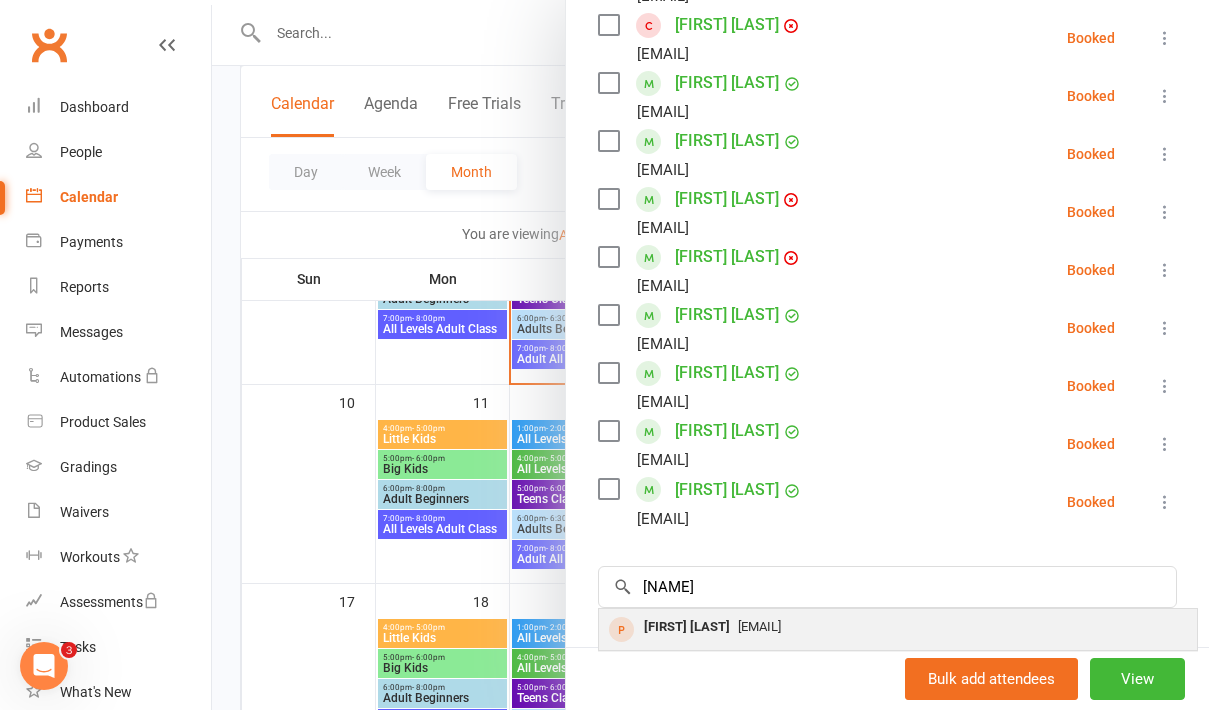 click on "[EMAIL]" at bounding box center [759, 626] 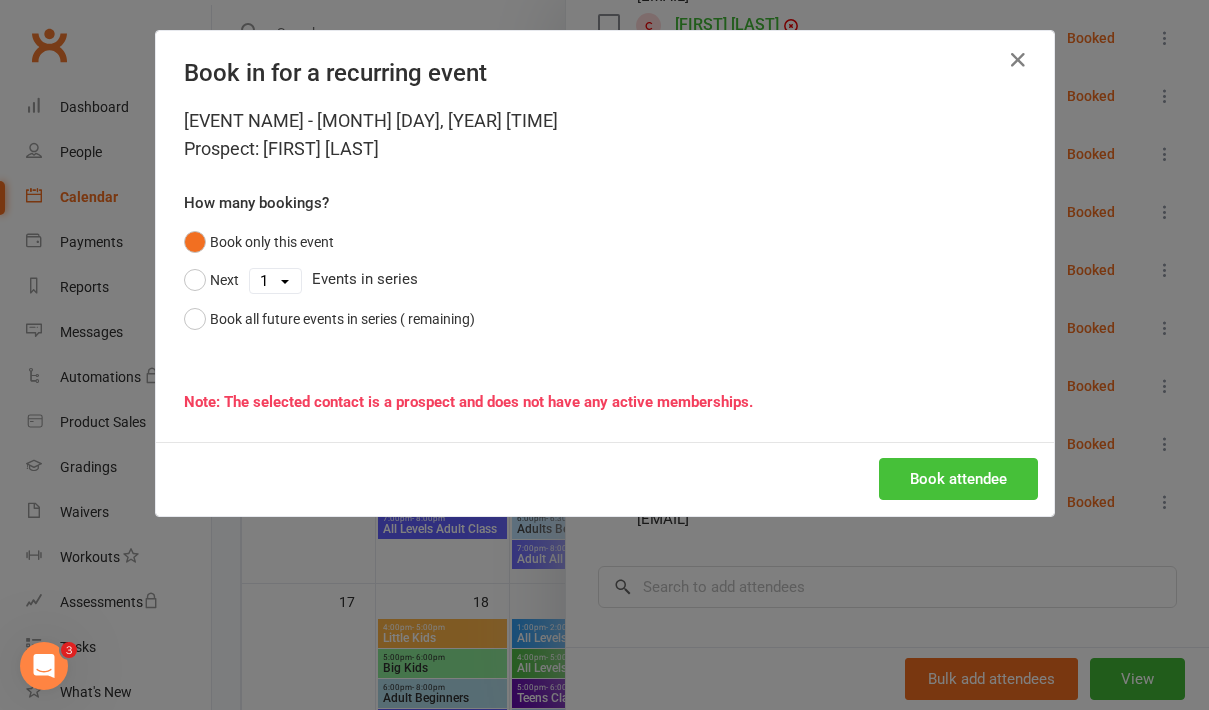 click on "Book attendee" at bounding box center (958, 479) 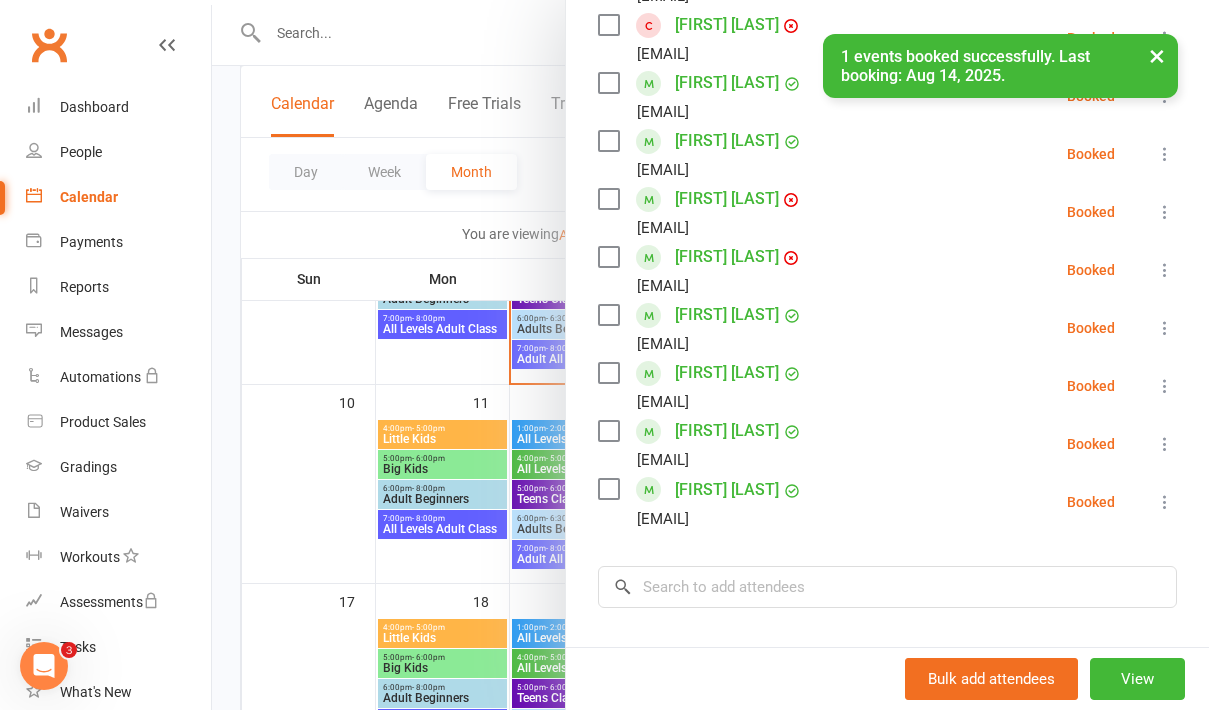 click at bounding box center (710, 355) 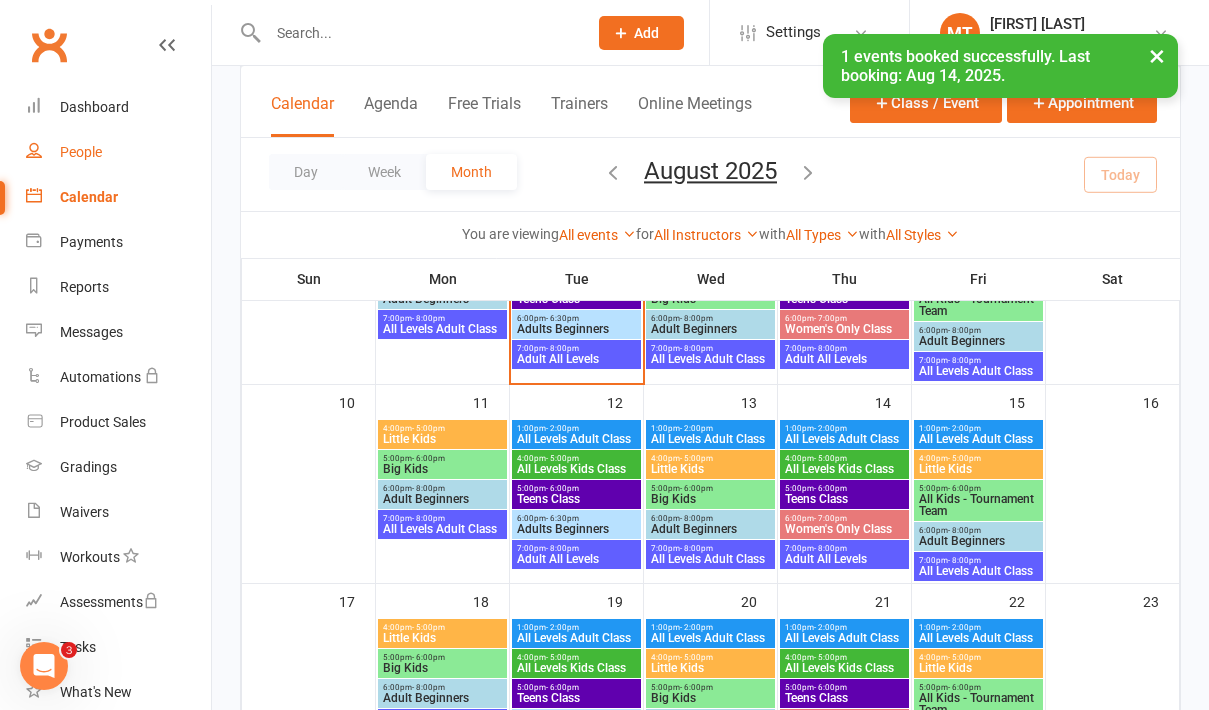 click on "People" at bounding box center (81, 152) 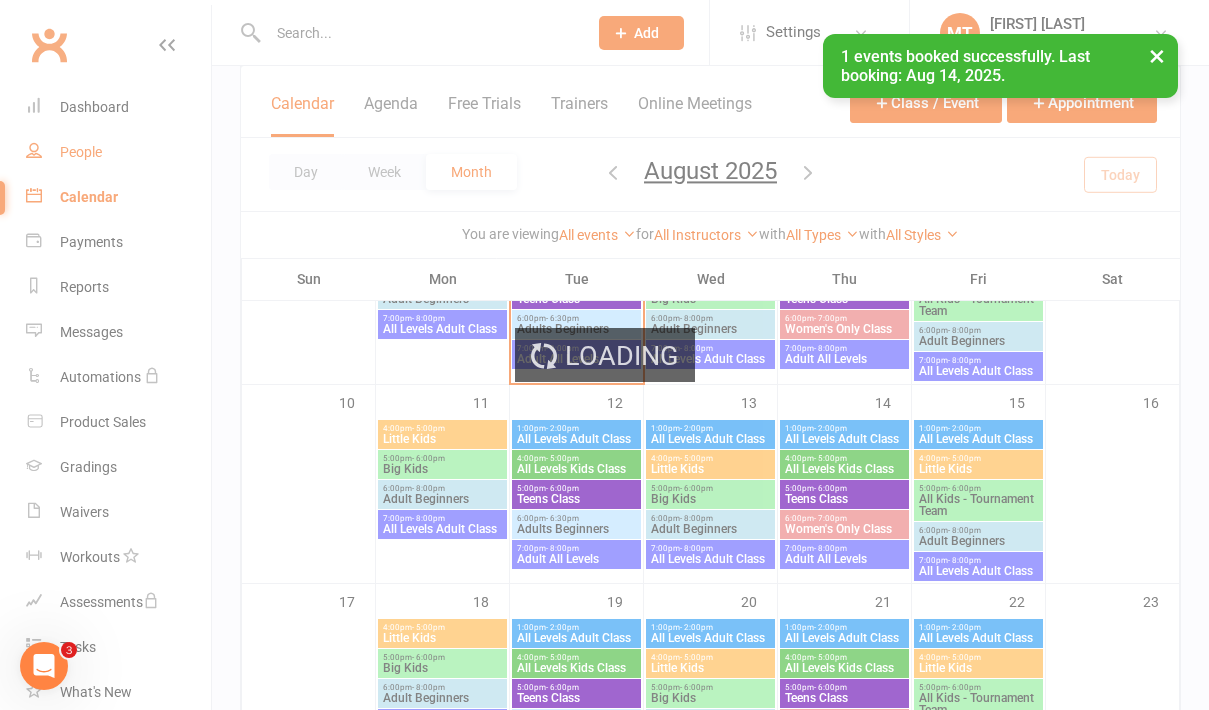 select on "100" 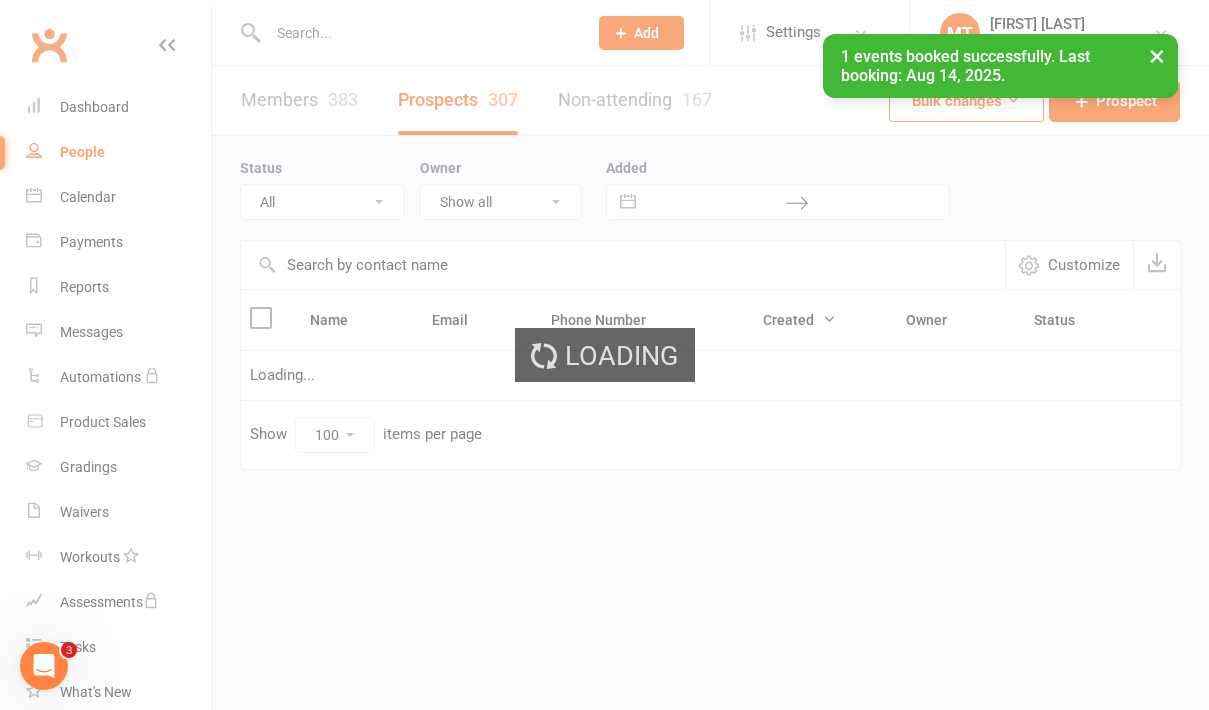 scroll, scrollTop: 0, scrollLeft: 0, axis: both 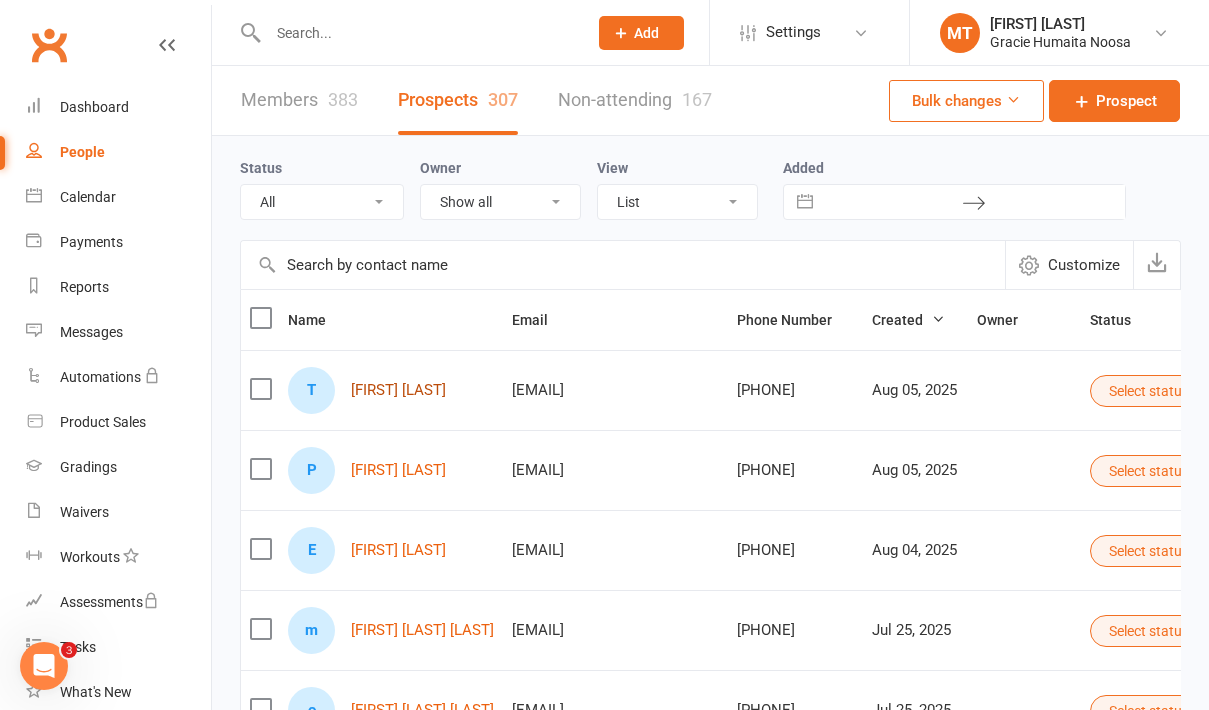 click on "[FIRST] [LAST]" at bounding box center (398, 390) 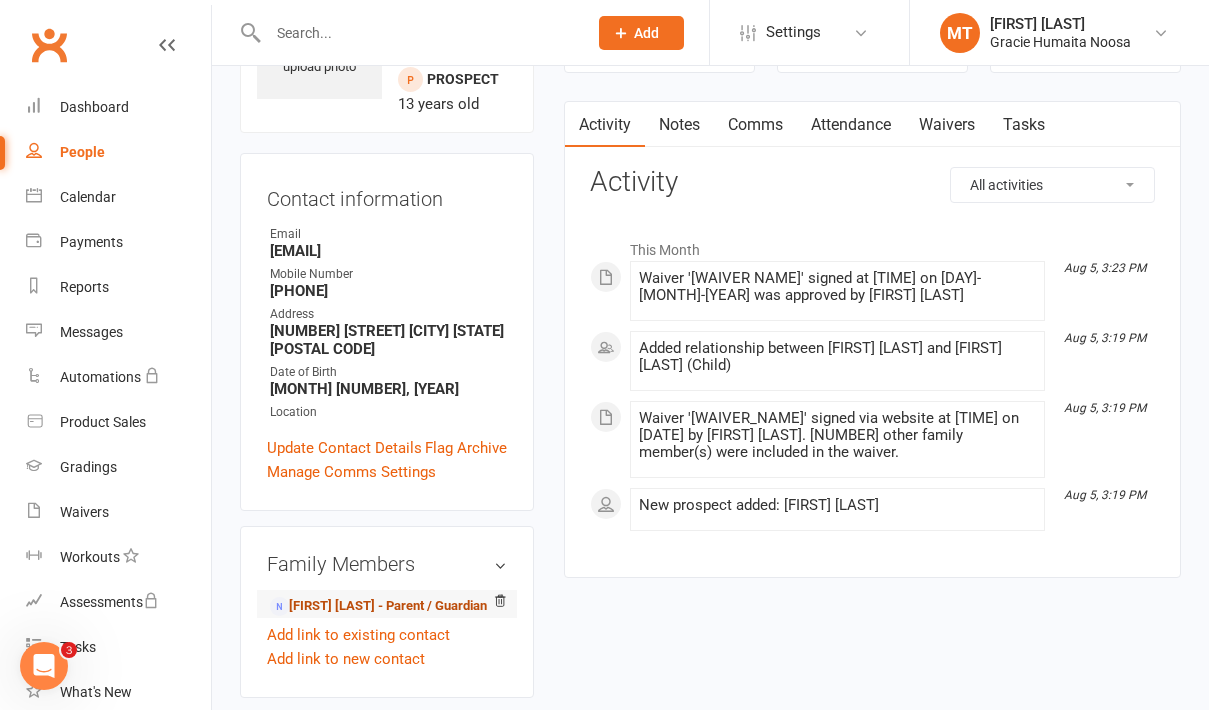 scroll, scrollTop: 0, scrollLeft: 0, axis: both 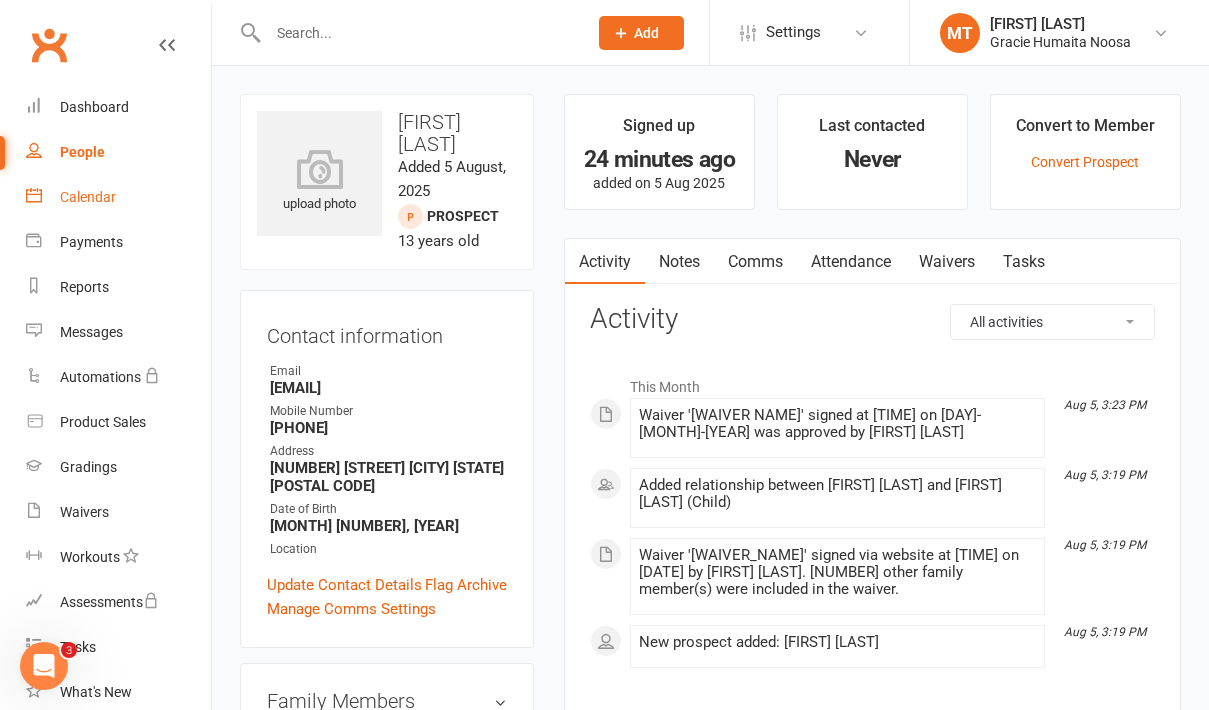 click on "Calendar" at bounding box center [88, 197] 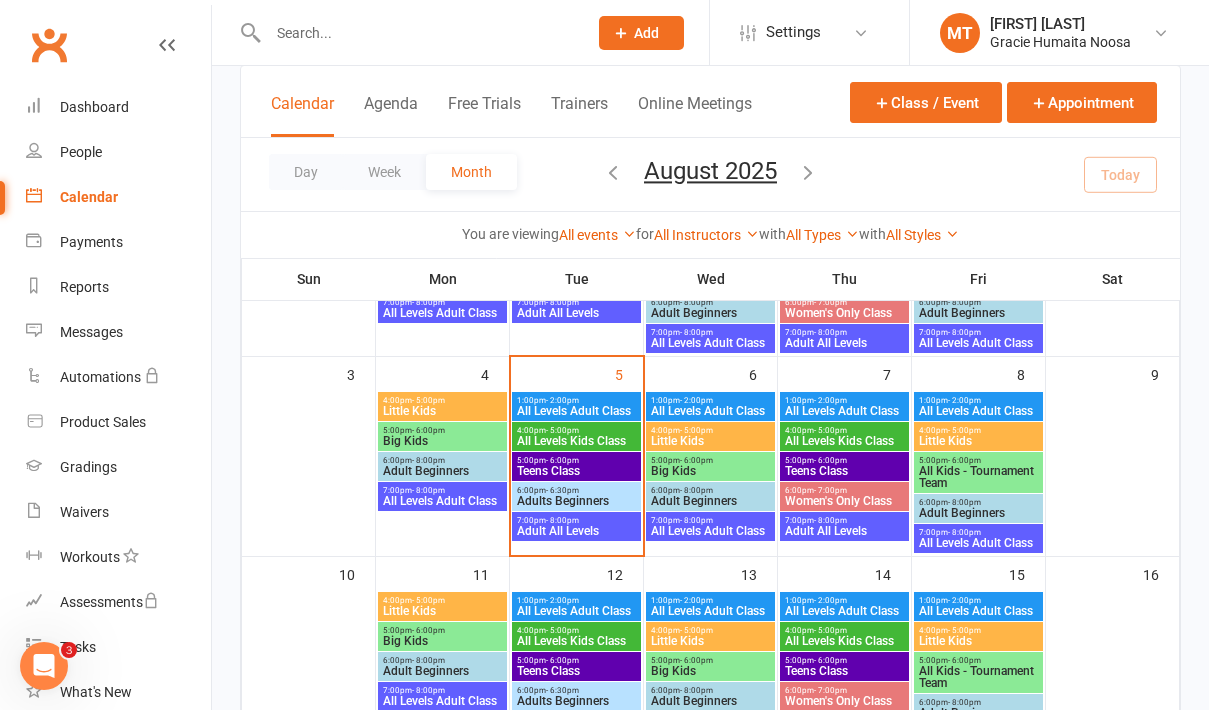 scroll, scrollTop: 336, scrollLeft: 0, axis: vertical 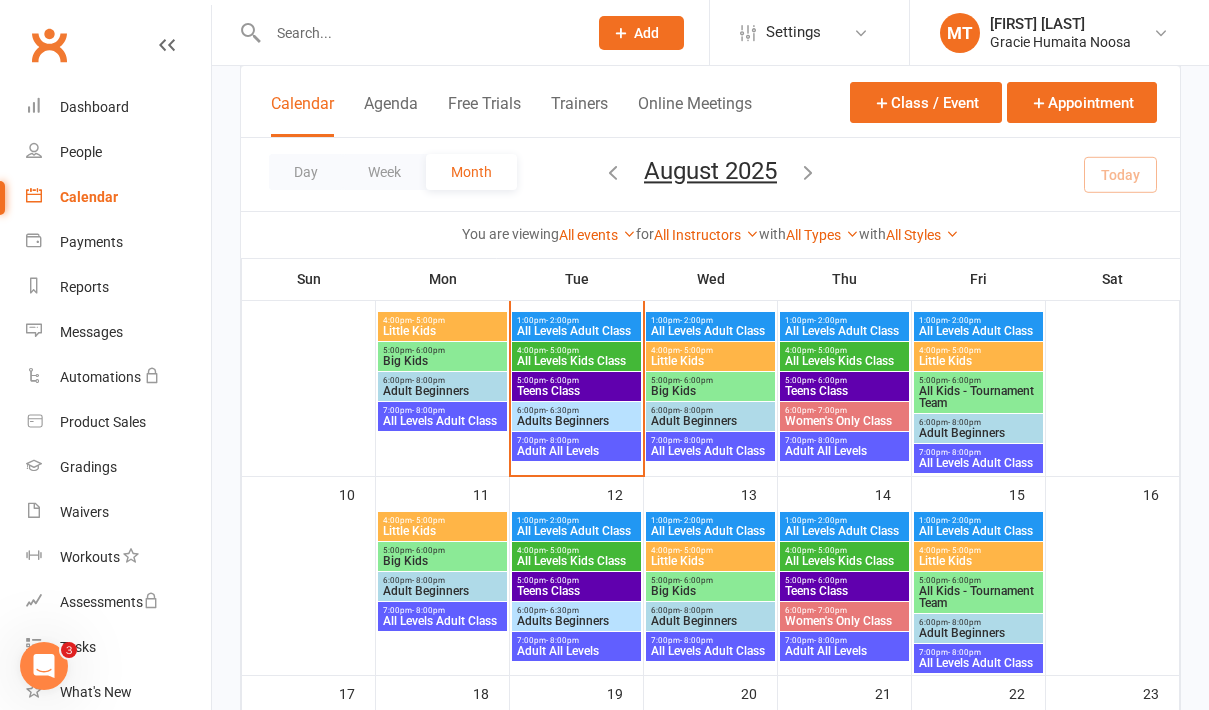 click on "Teens Class" at bounding box center [844, 591] 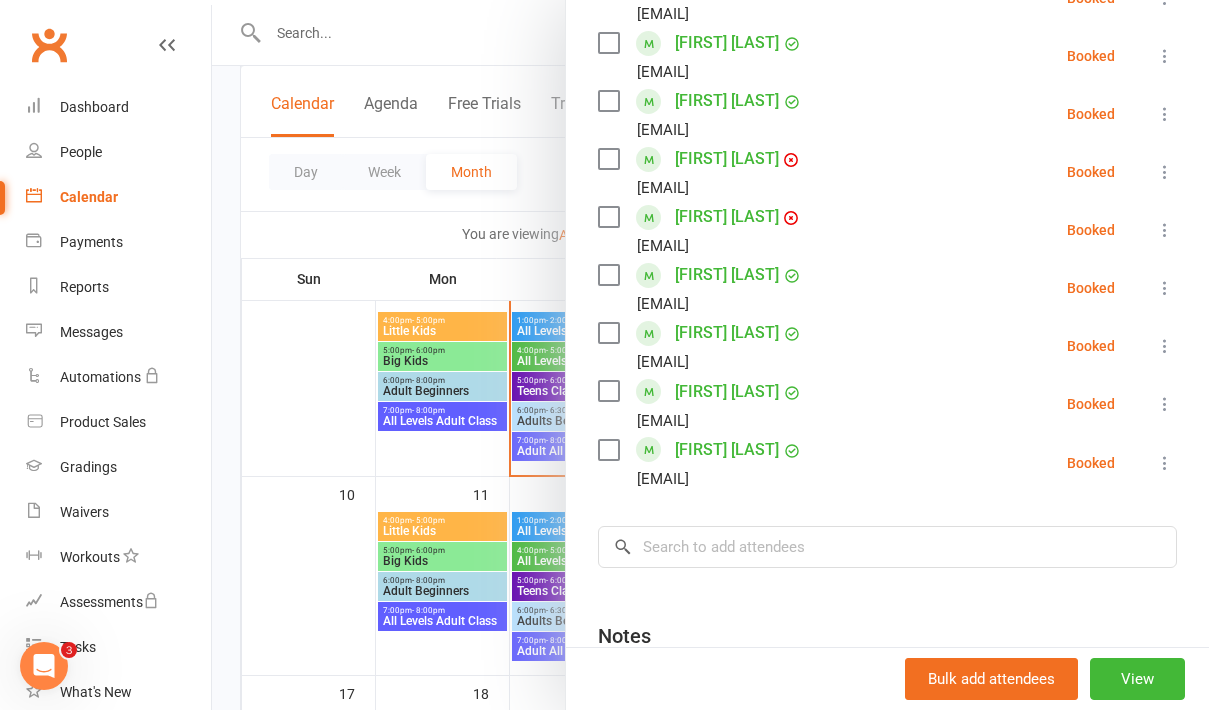 scroll, scrollTop: 894, scrollLeft: 0, axis: vertical 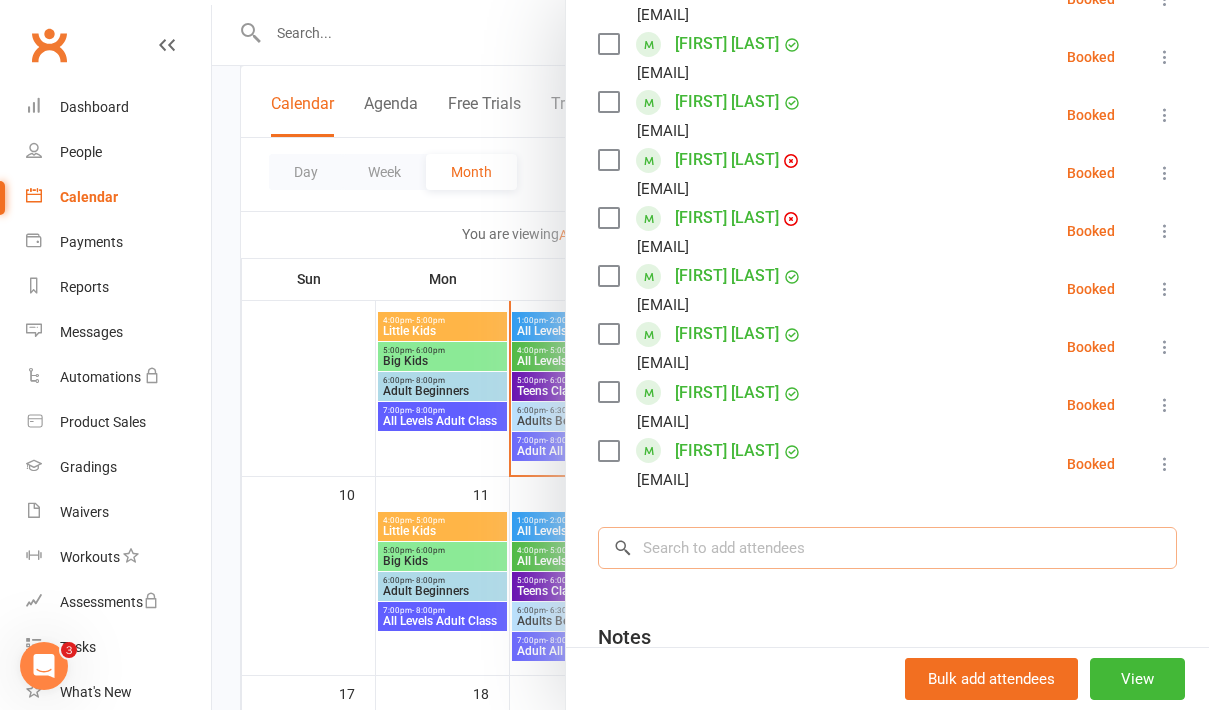 click at bounding box center [887, 548] 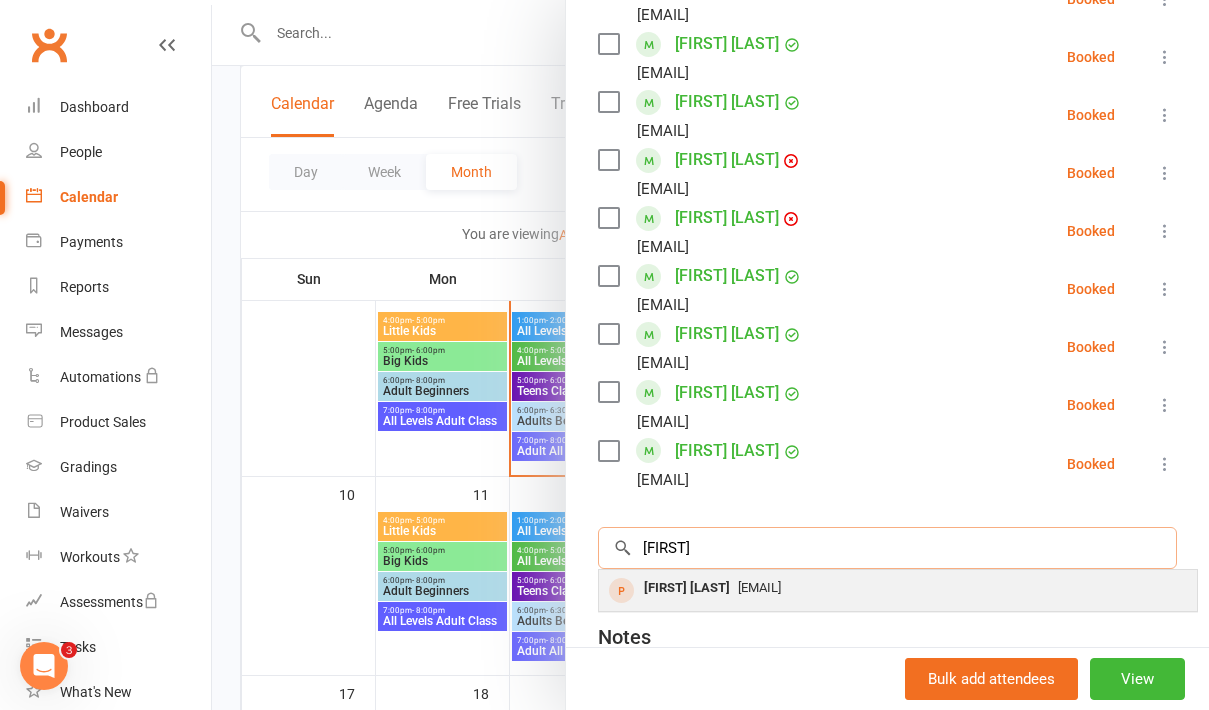 type on "[FIRST]" 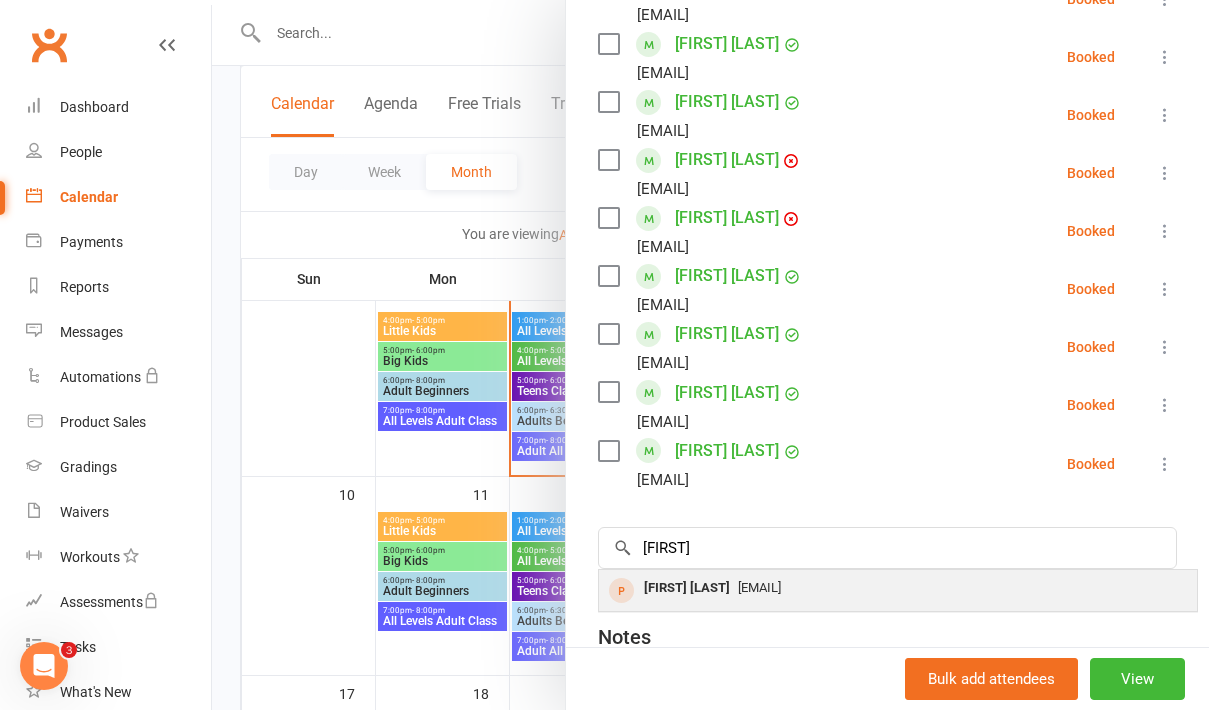click on "[EMAIL]" at bounding box center [759, 587] 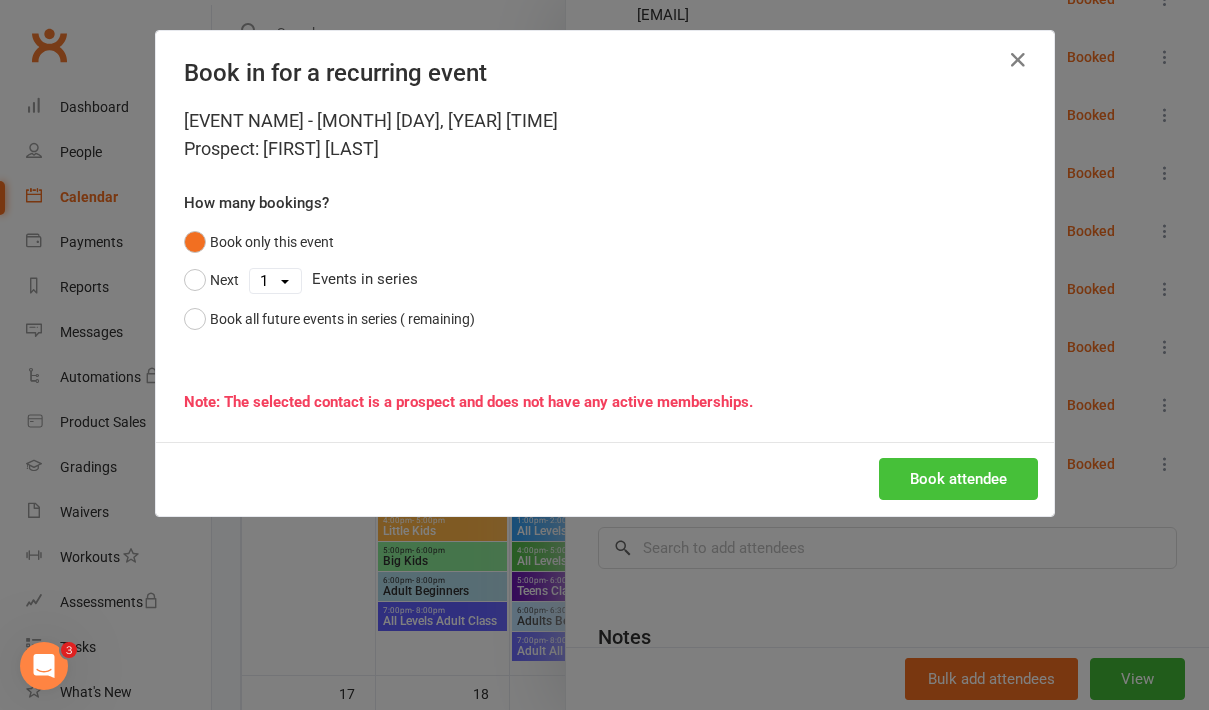 click on "Book attendee" at bounding box center [958, 479] 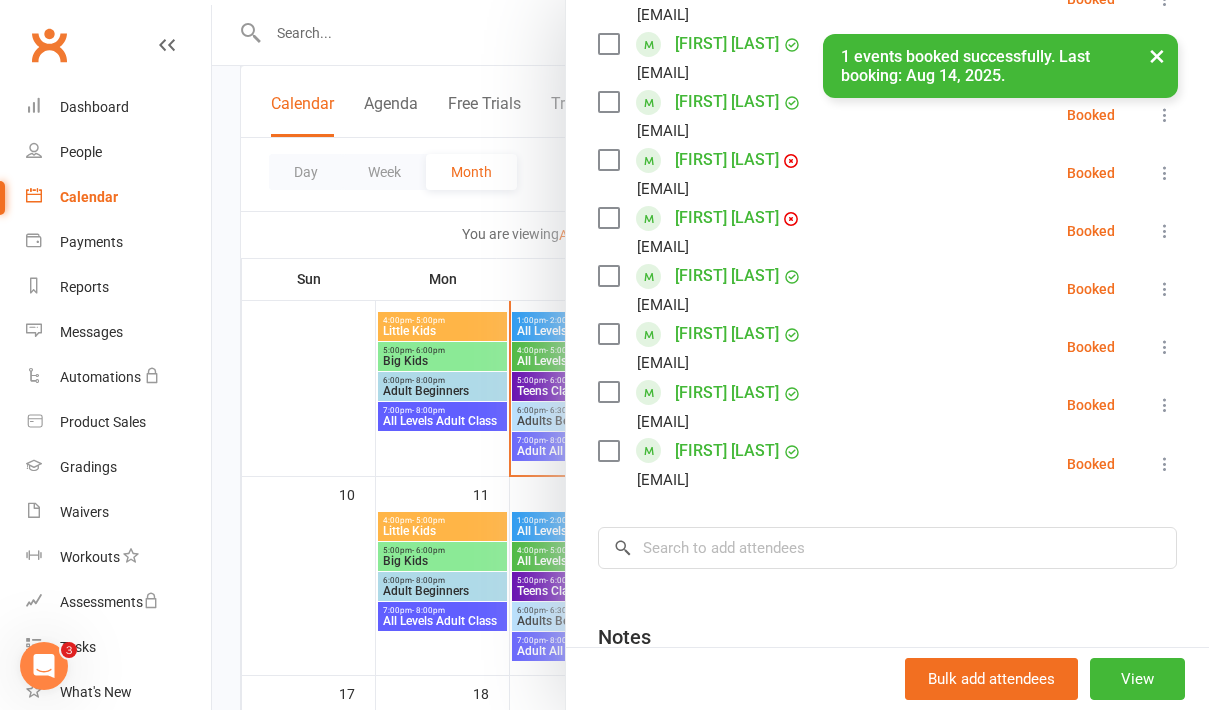click at bounding box center [710, 355] 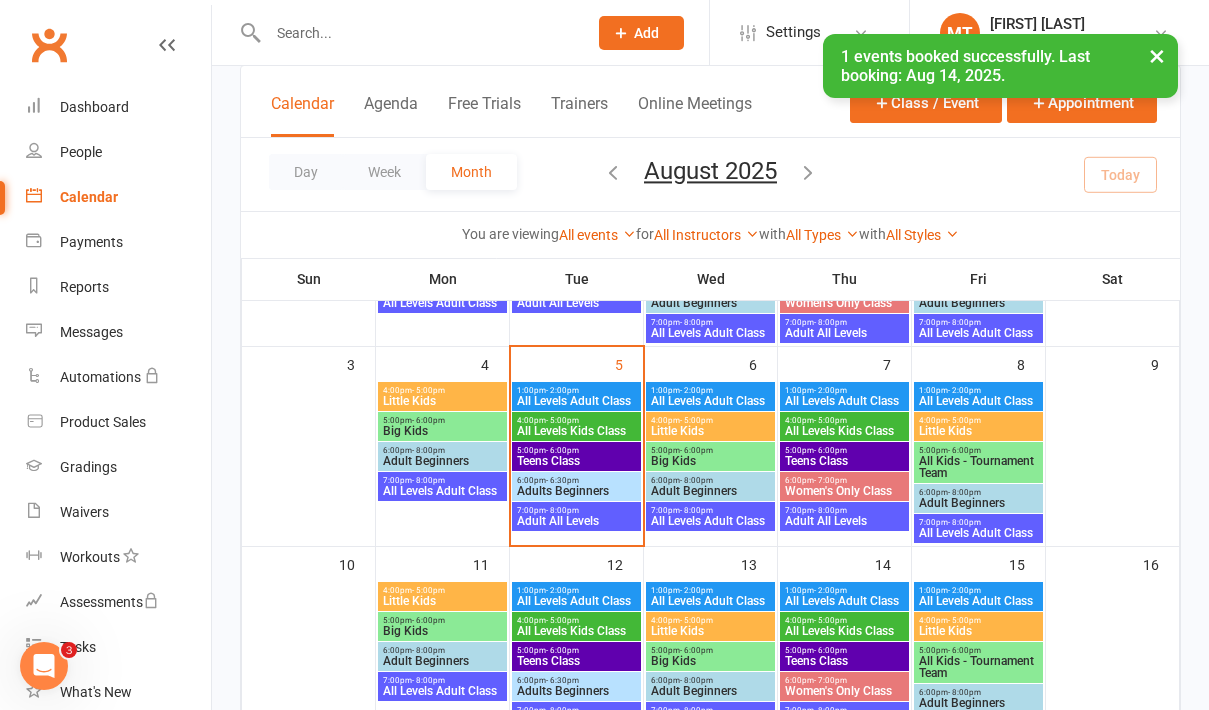 scroll, scrollTop: 250, scrollLeft: 0, axis: vertical 